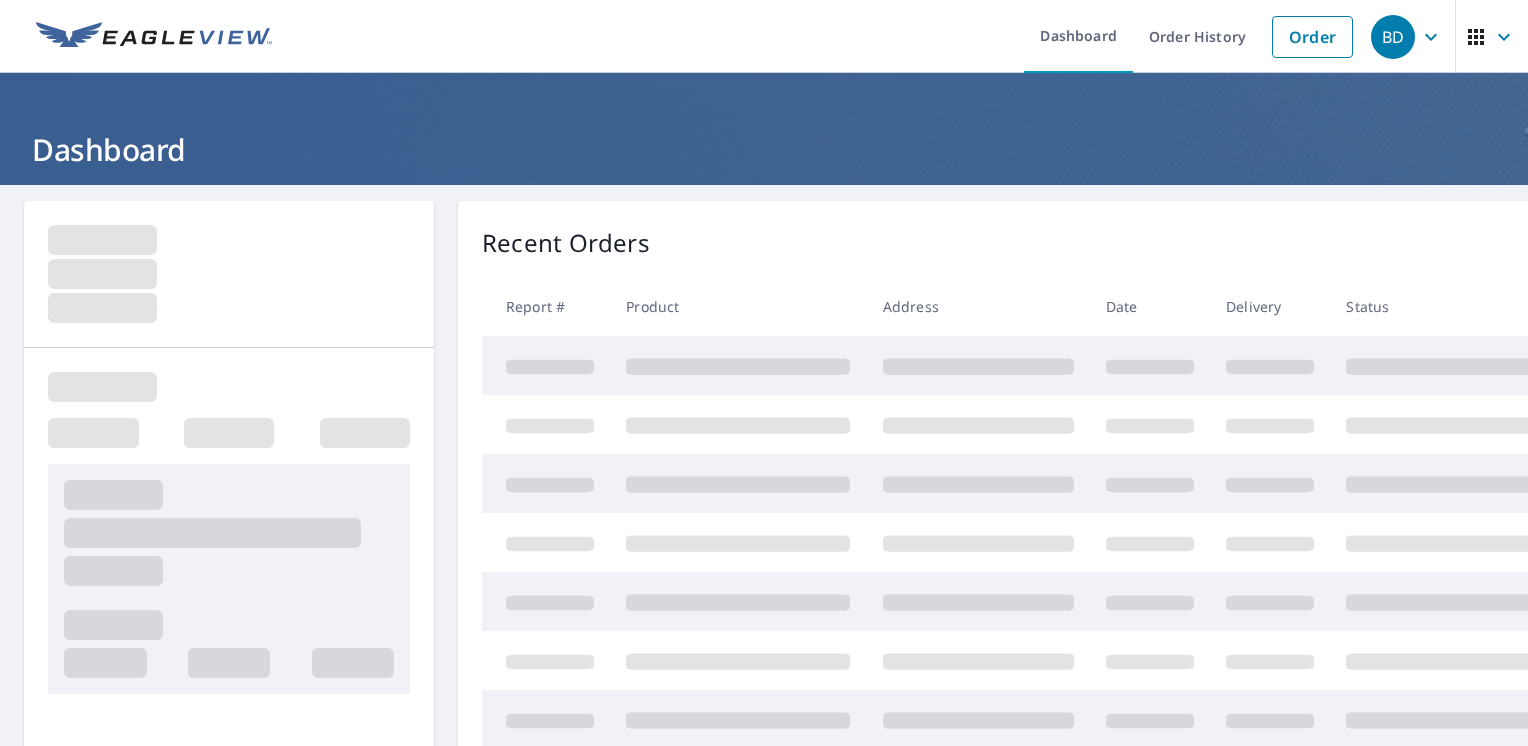 scroll, scrollTop: 0, scrollLeft: 0, axis: both 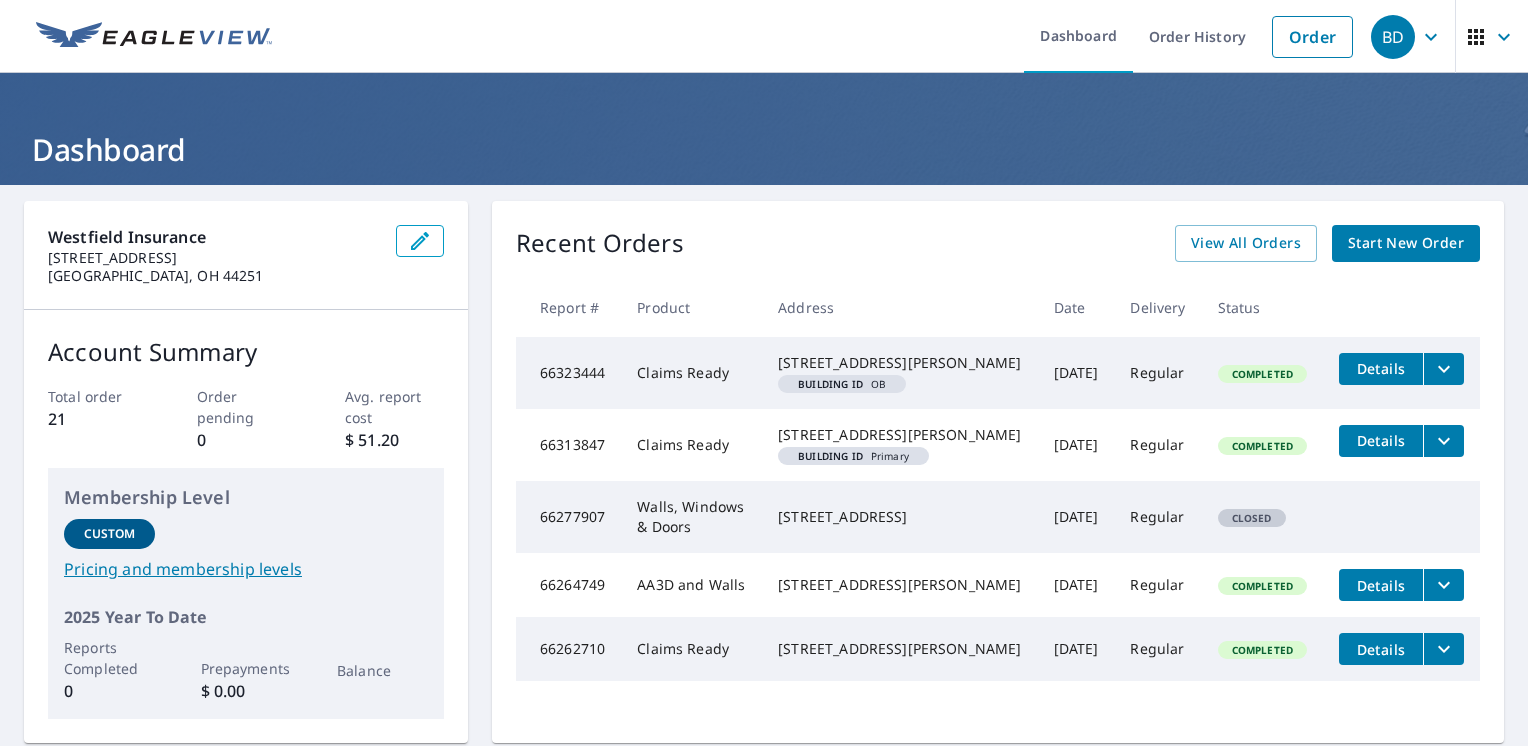 click on "Start New Order" at bounding box center (1406, 243) 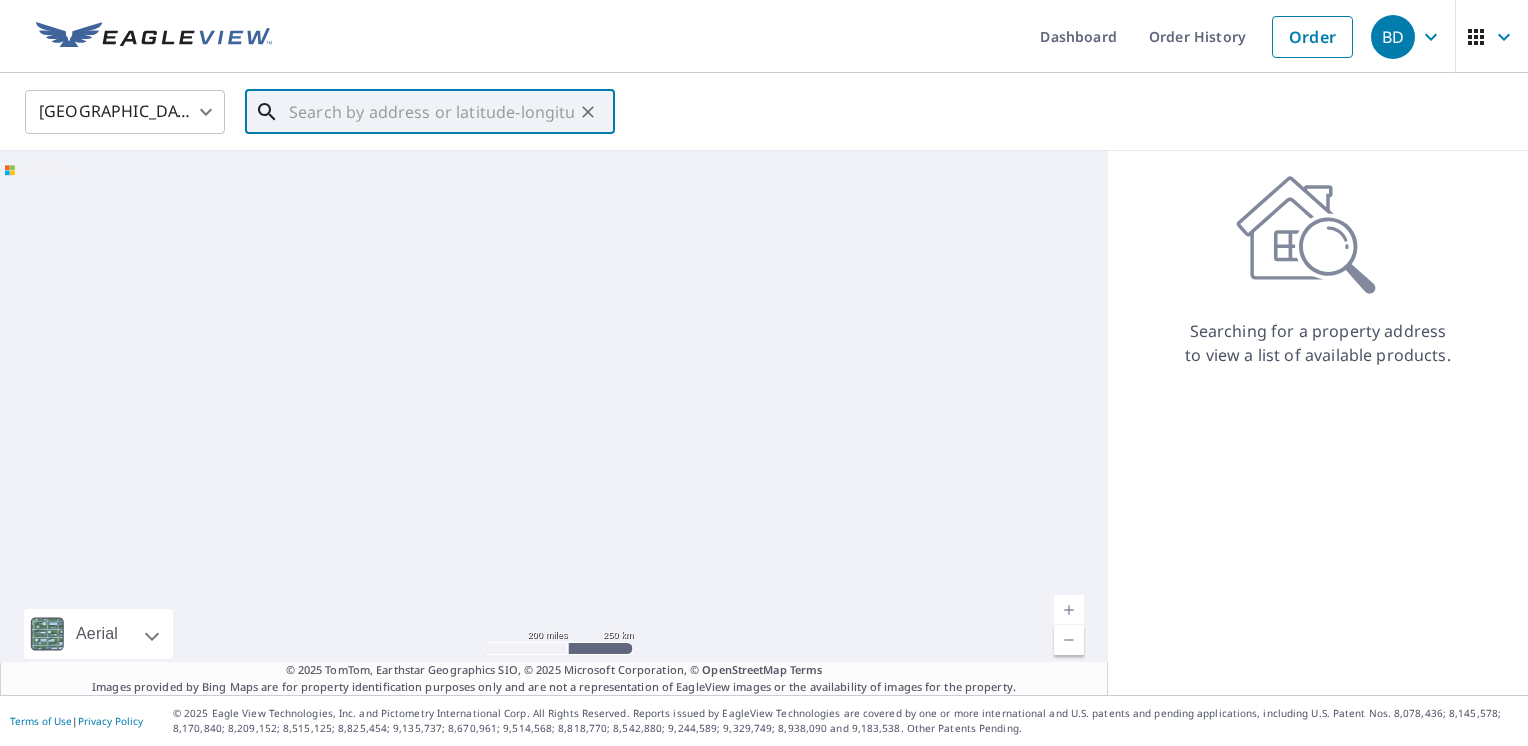 click at bounding box center [431, 112] 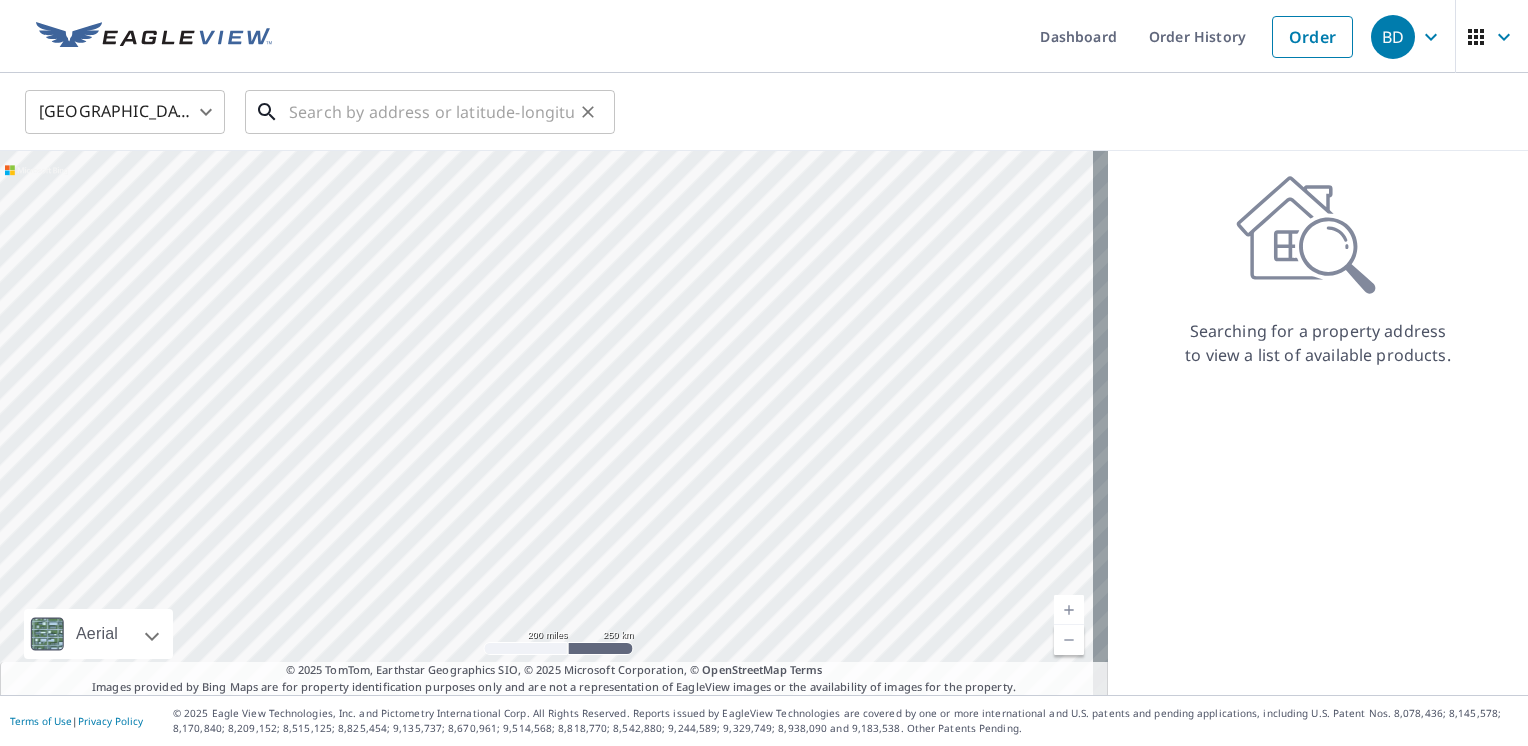 click at bounding box center [431, 112] 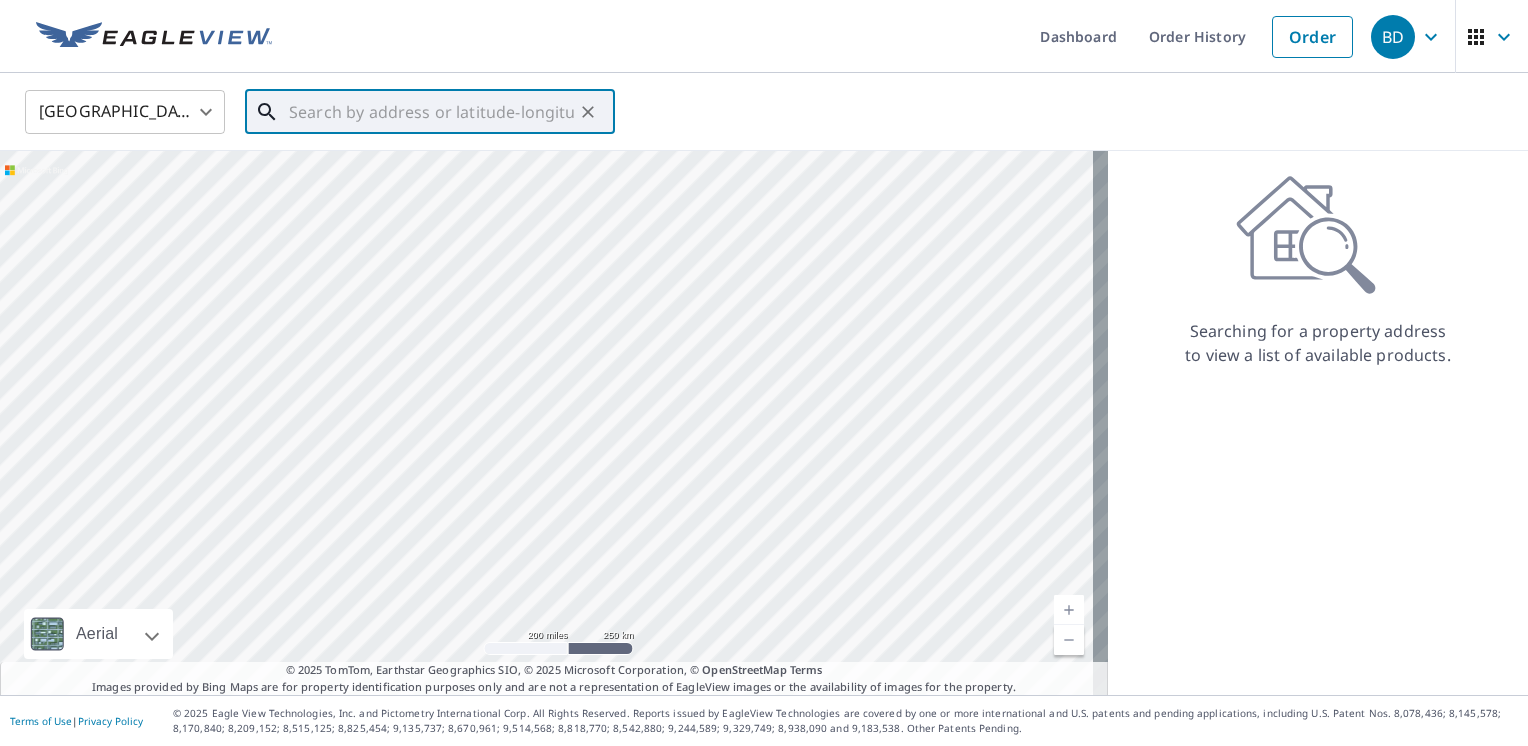 paste on "[STREET_ADDRESS][PERSON_NAME]" 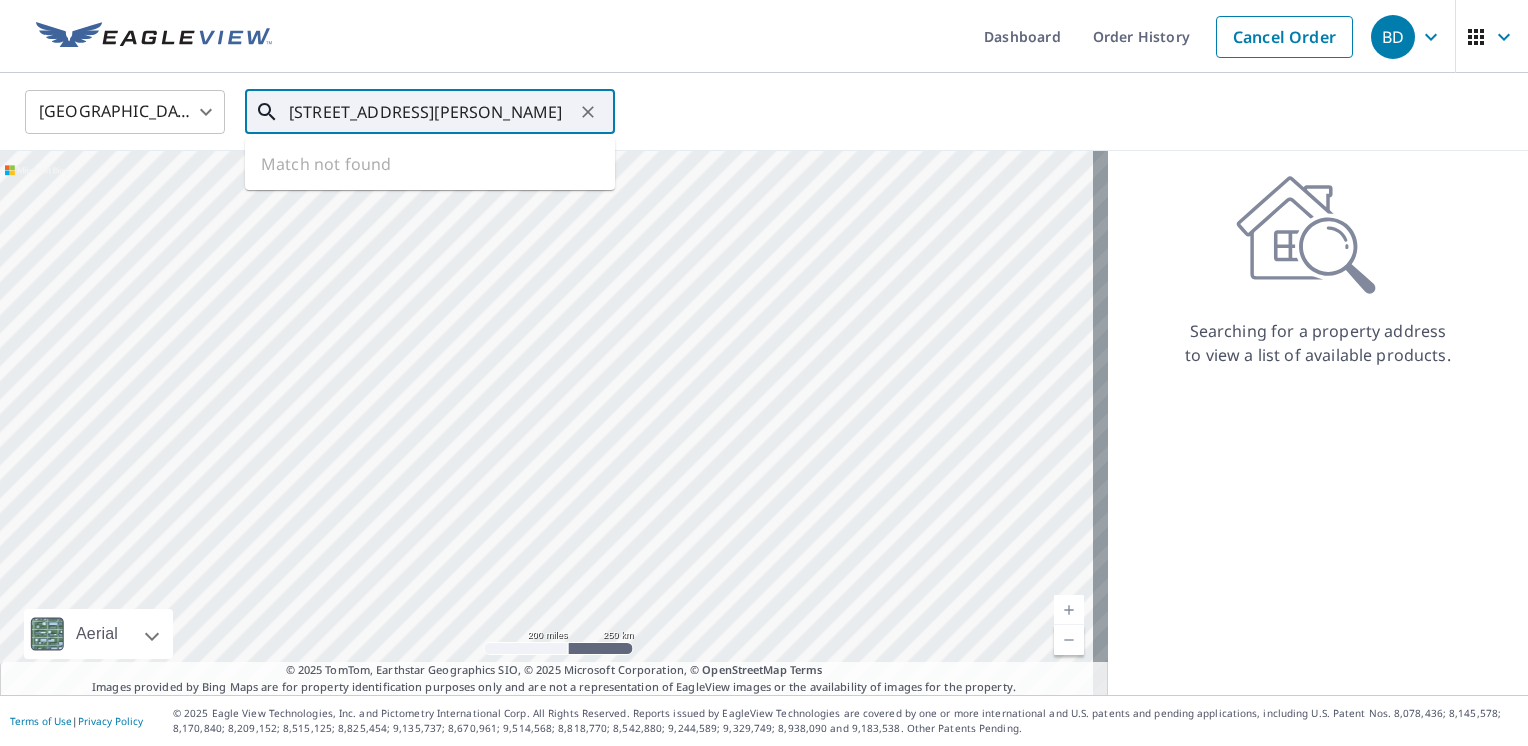 scroll, scrollTop: 0, scrollLeft: 76, axis: horizontal 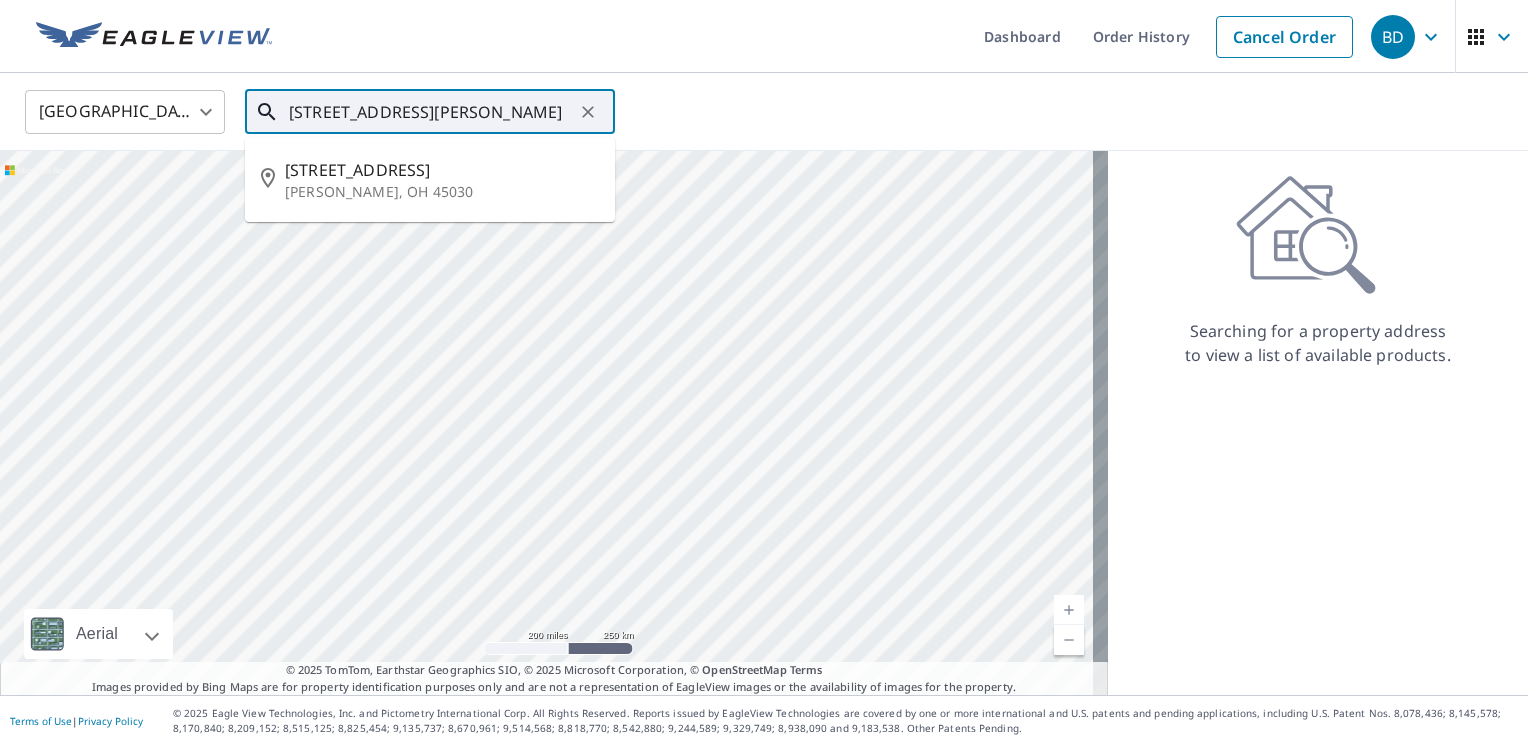 type on "[STREET_ADDRESS][PERSON_NAME]" 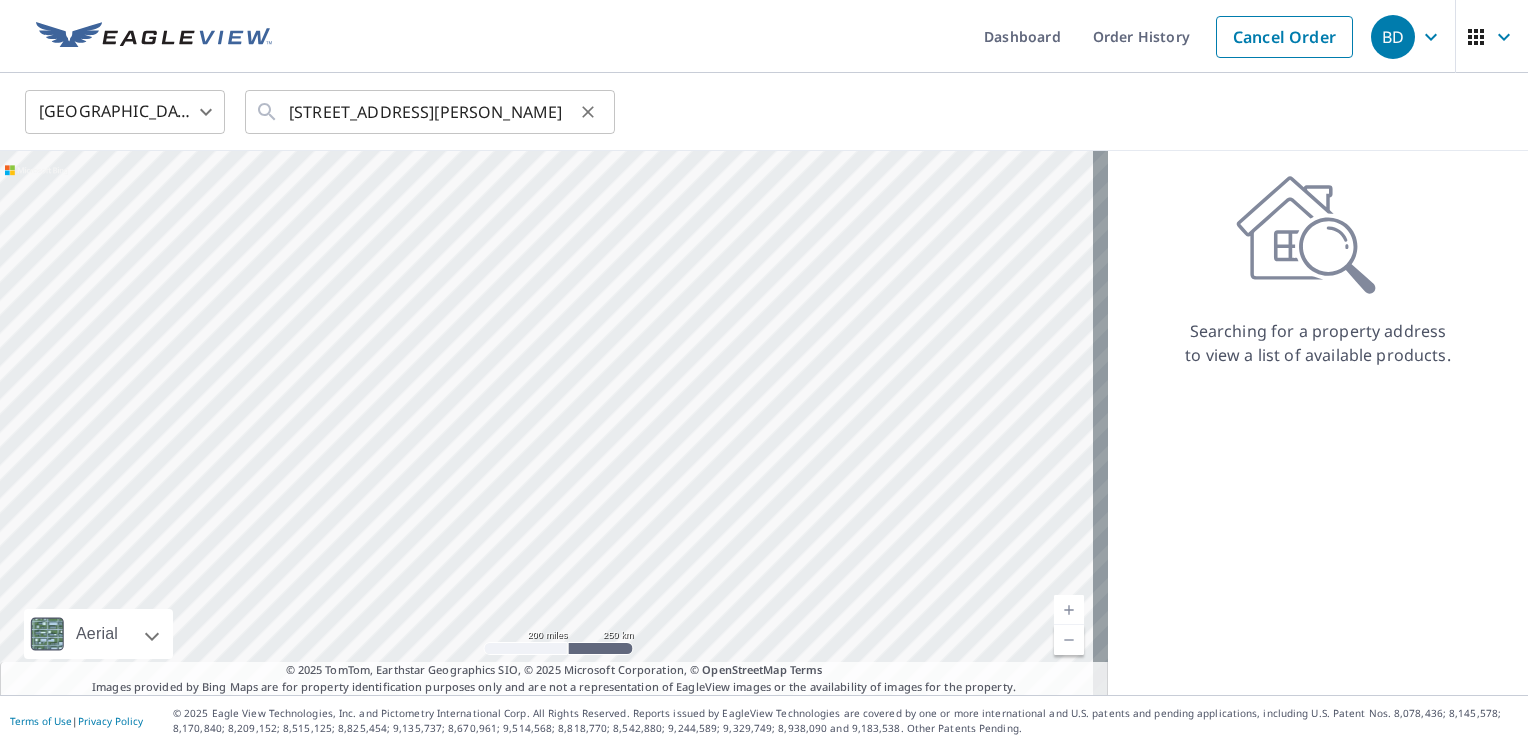 scroll, scrollTop: 0, scrollLeft: 0, axis: both 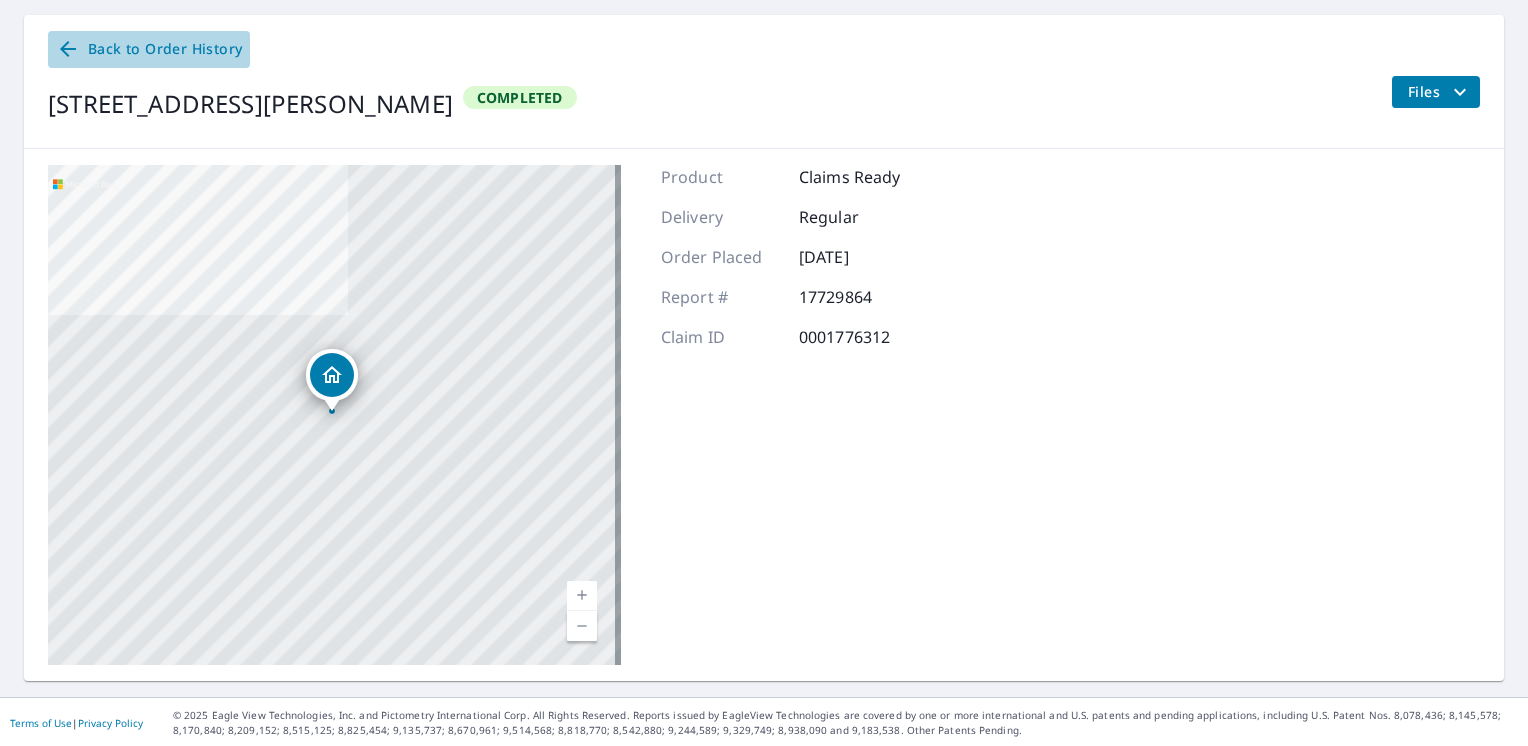 click 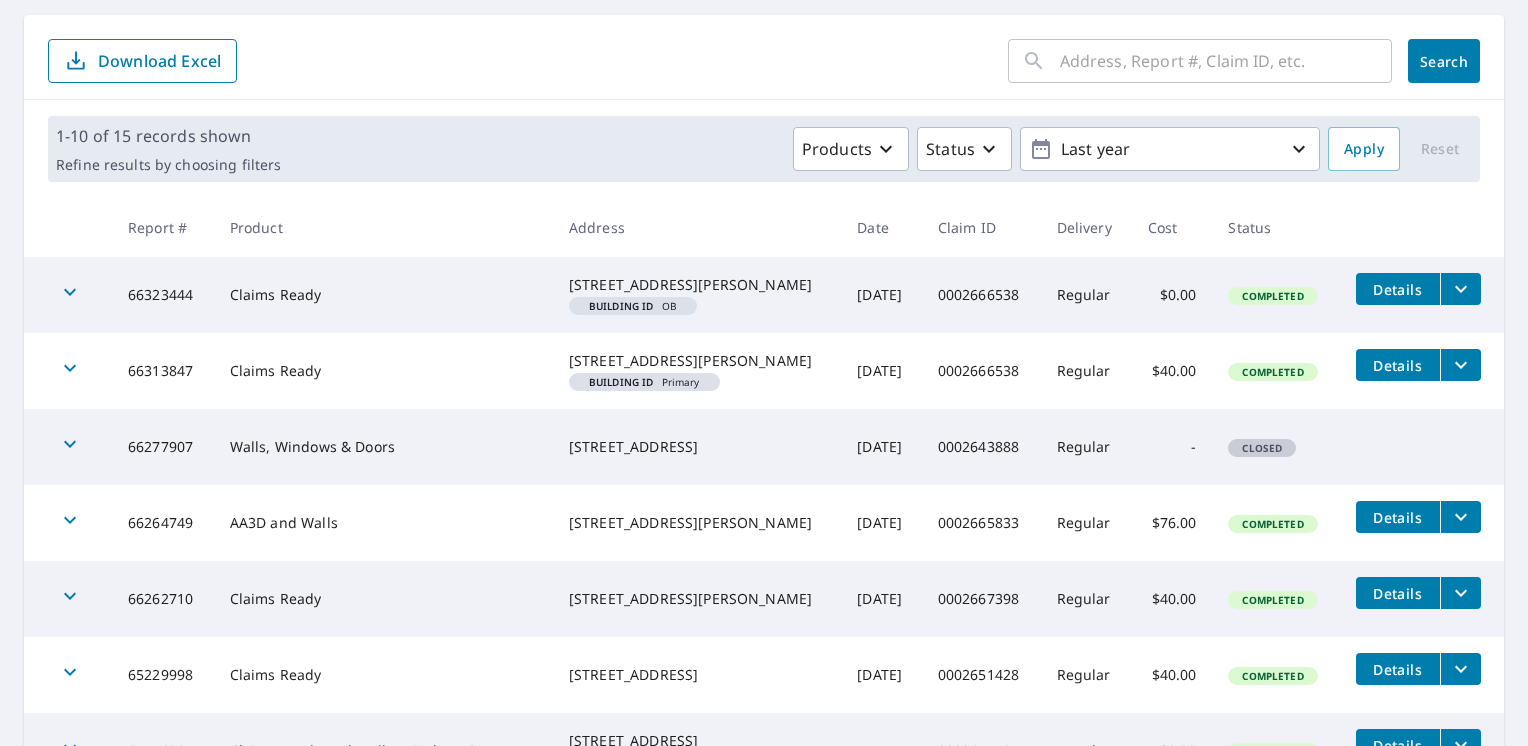 click on "Details" at bounding box center [1398, 289] 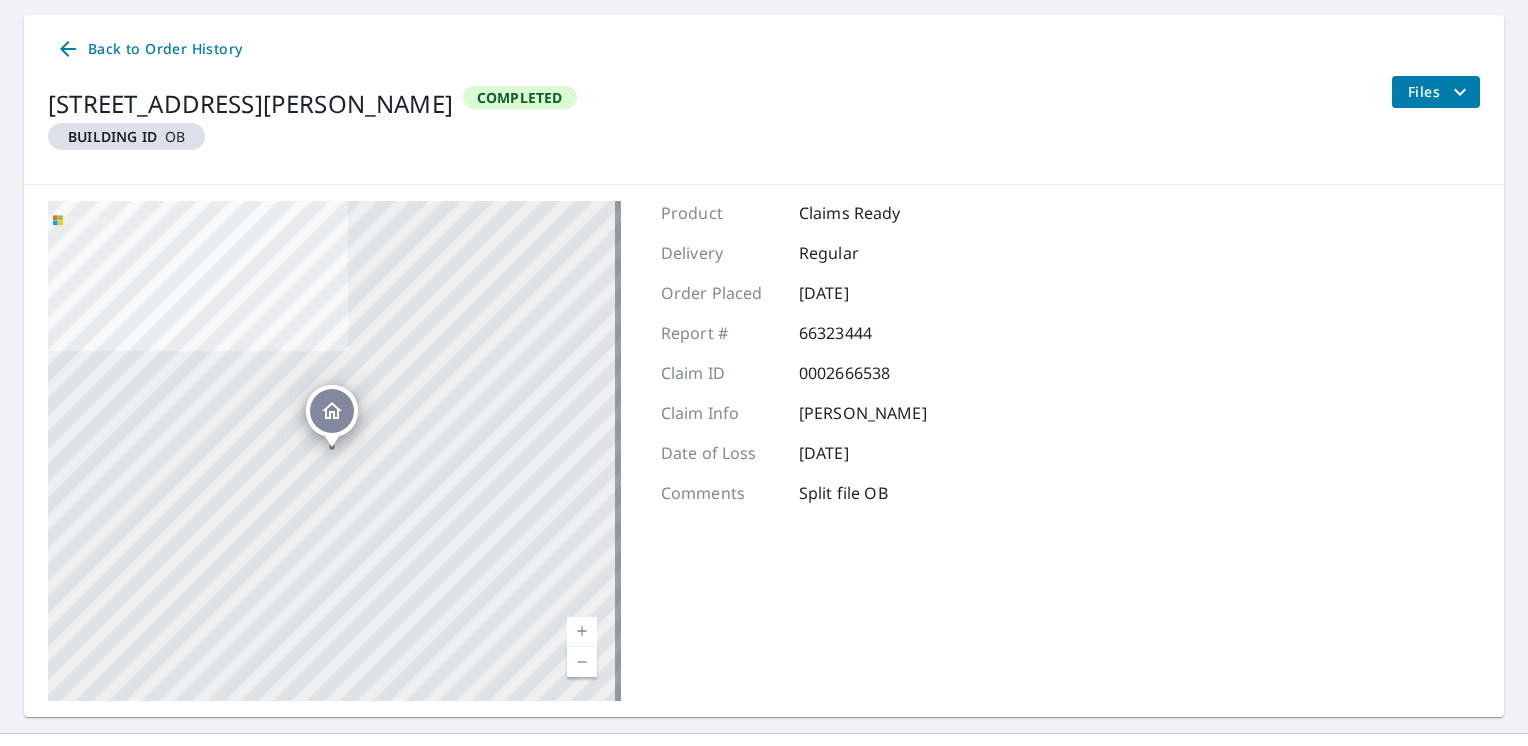 scroll, scrollTop: 0, scrollLeft: 0, axis: both 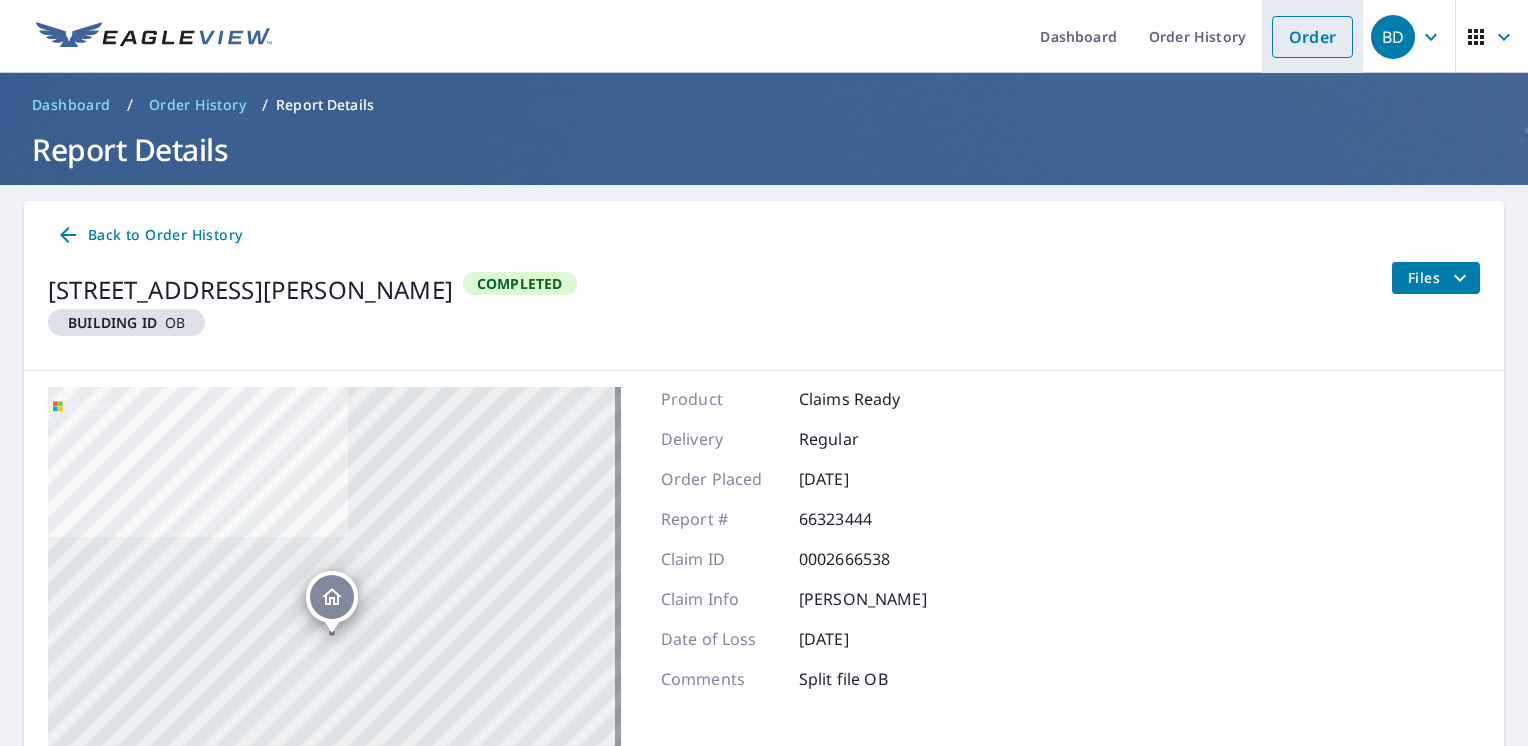 click on "Order" at bounding box center [1312, 37] 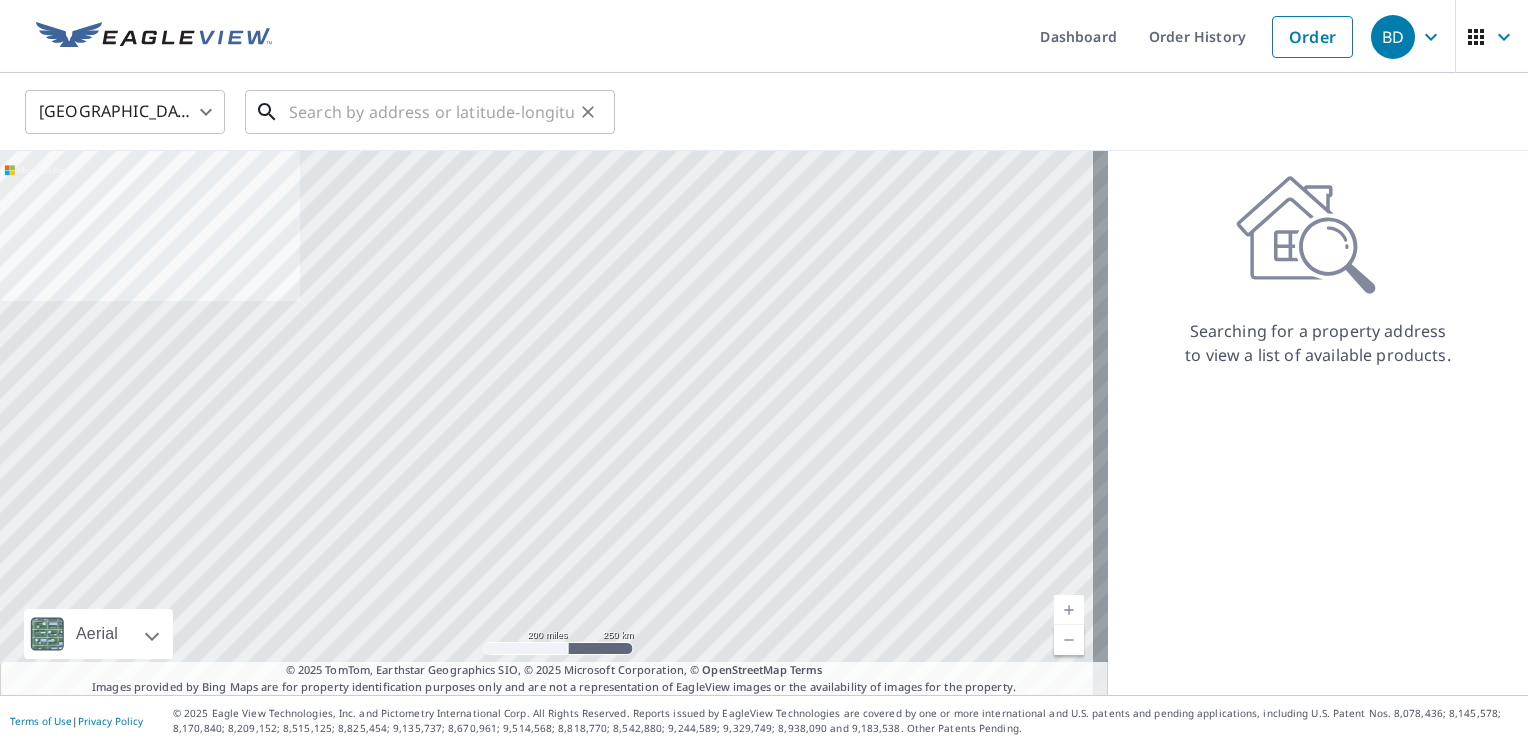 click at bounding box center [431, 112] 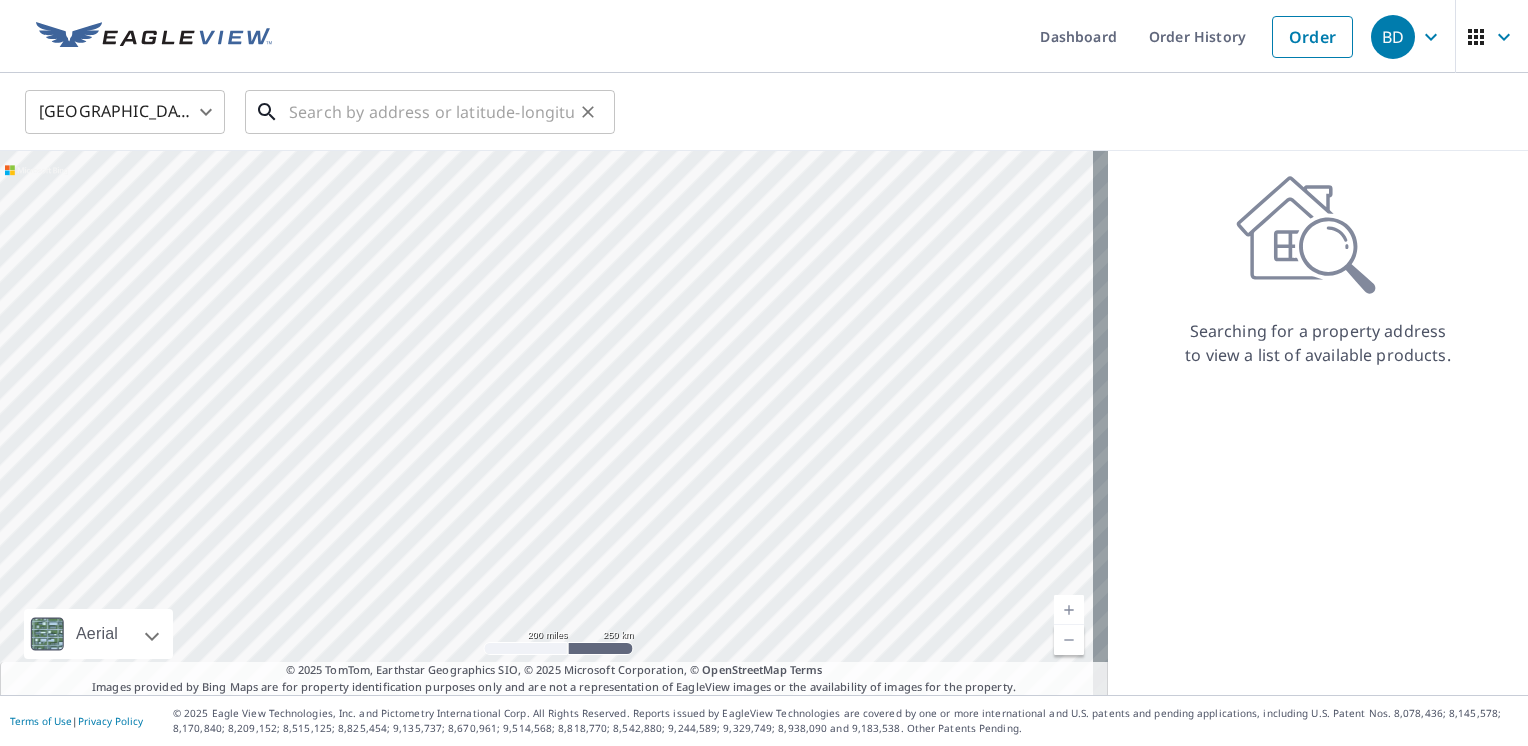 click at bounding box center [431, 112] 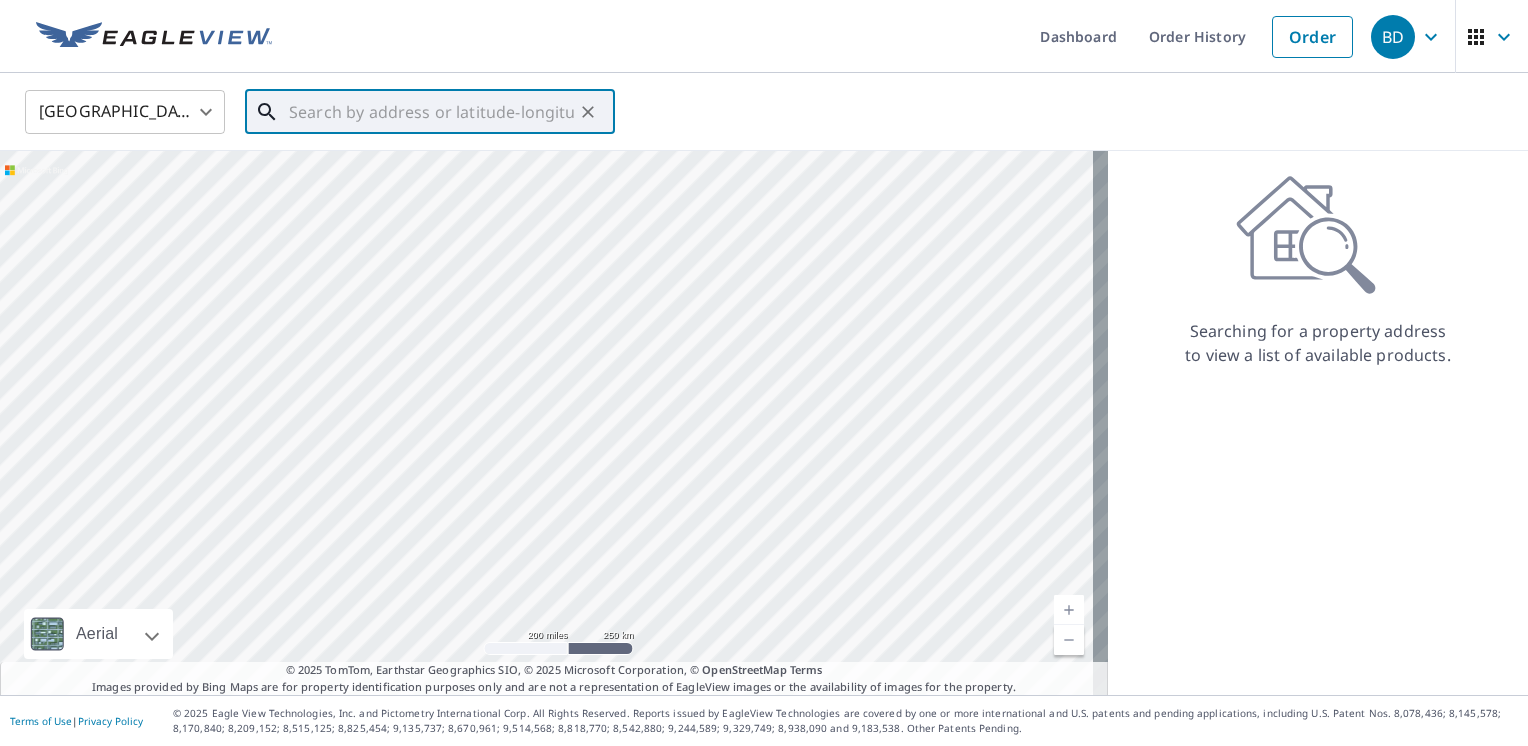 paste on "[STREET_ADDRESS][PERSON_NAME]" 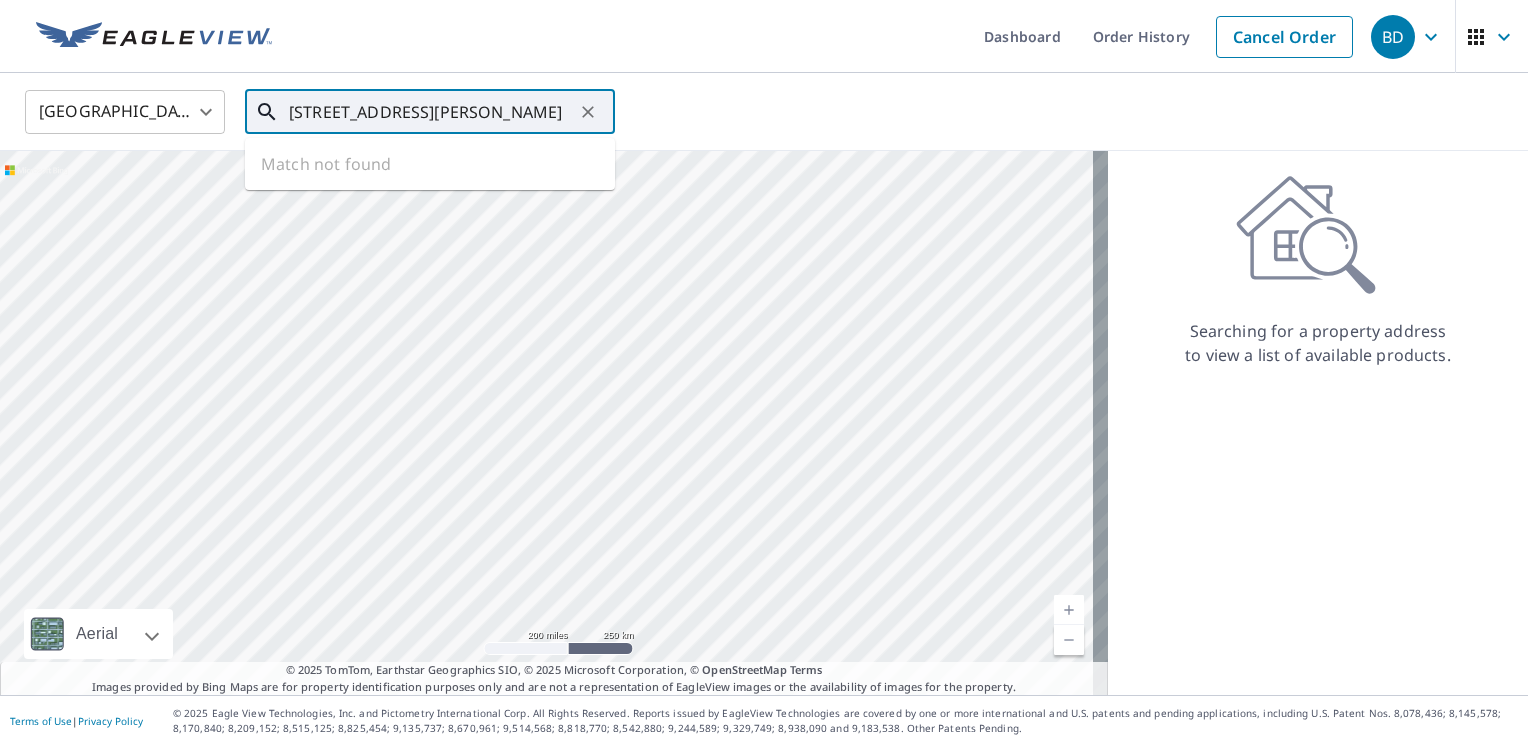 scroll, scrollTop: 0, scrollLeft: 76, axis: horizontal 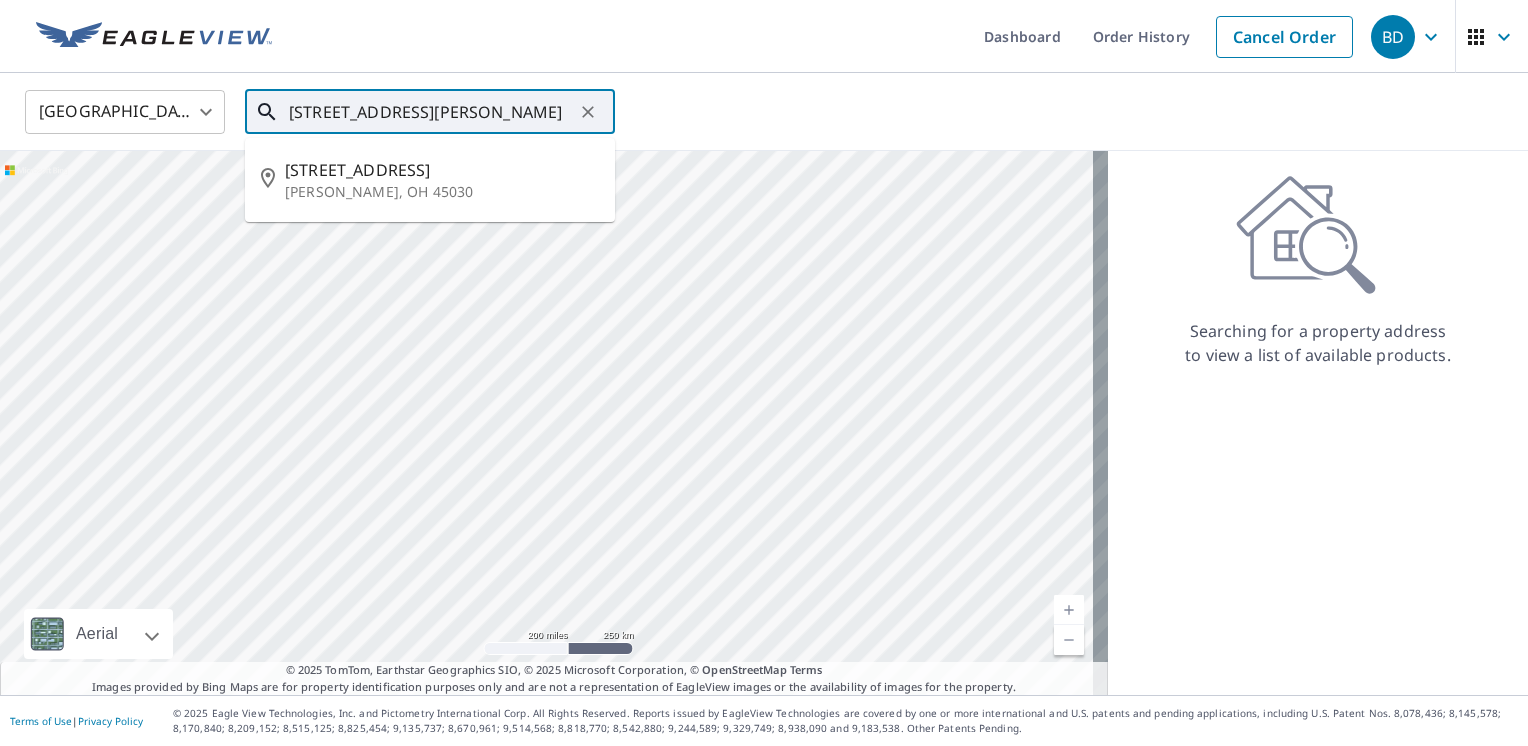 type on "[STREET_ADDRESS][PERSON_NAME]" 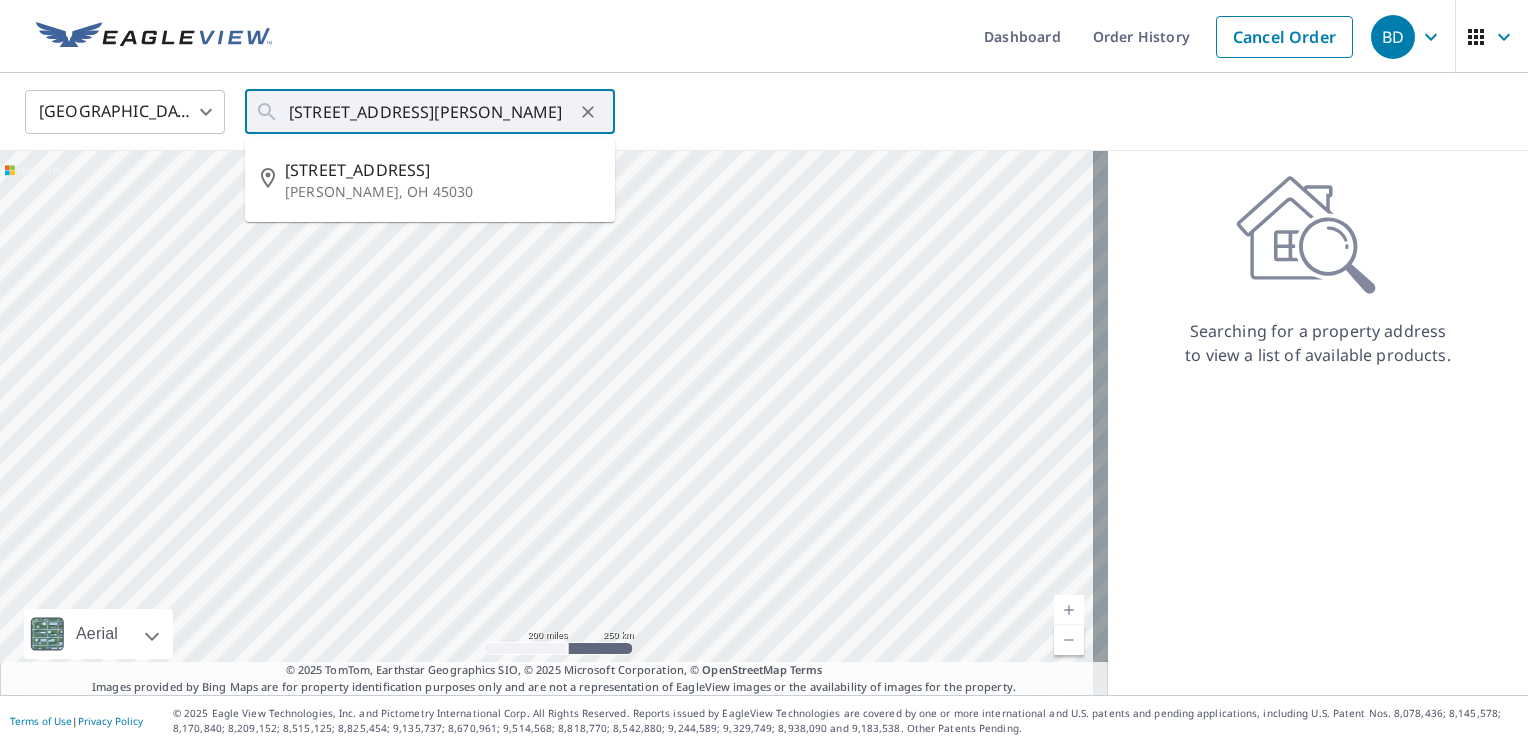scroll, scrollTop: 0, scrollLeft: 0, axis: both 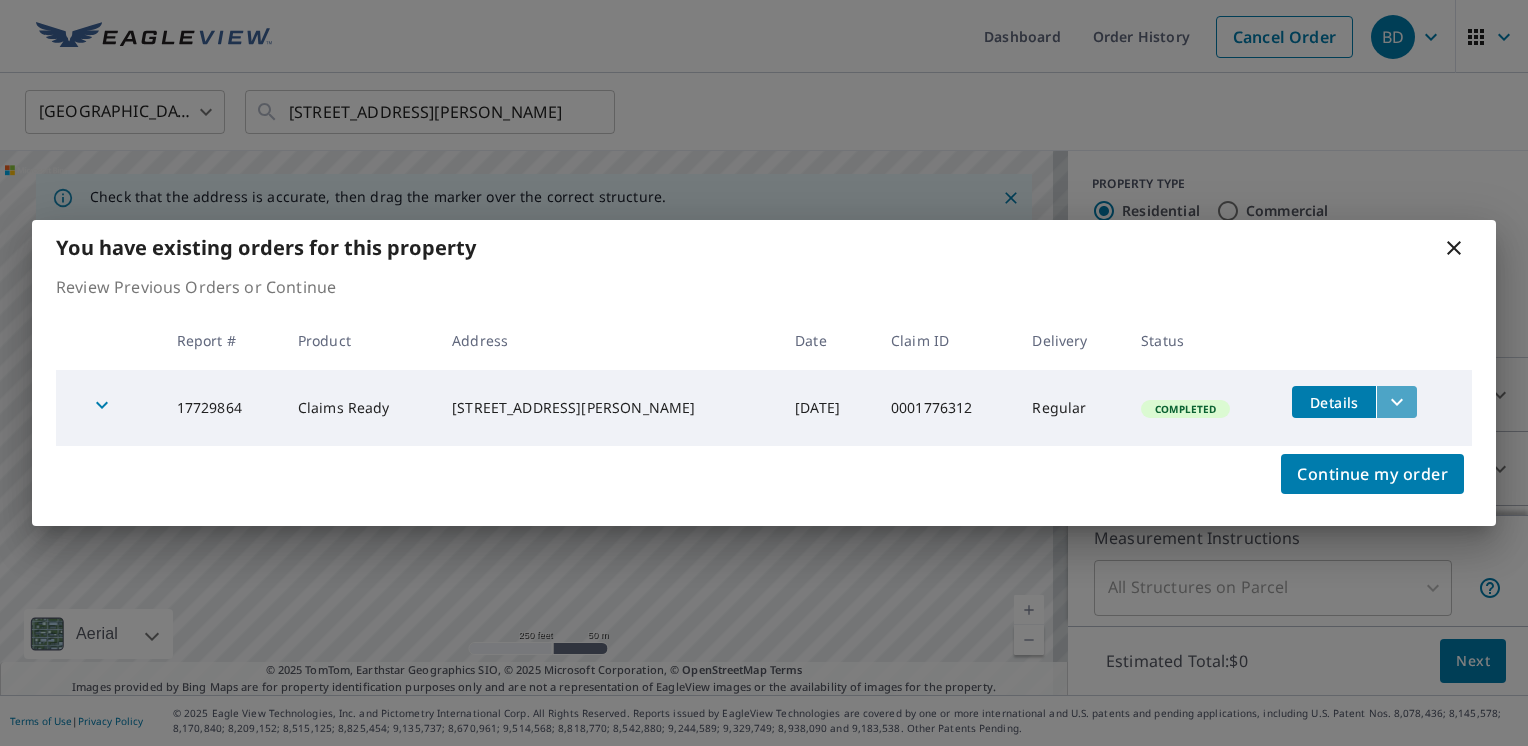 click 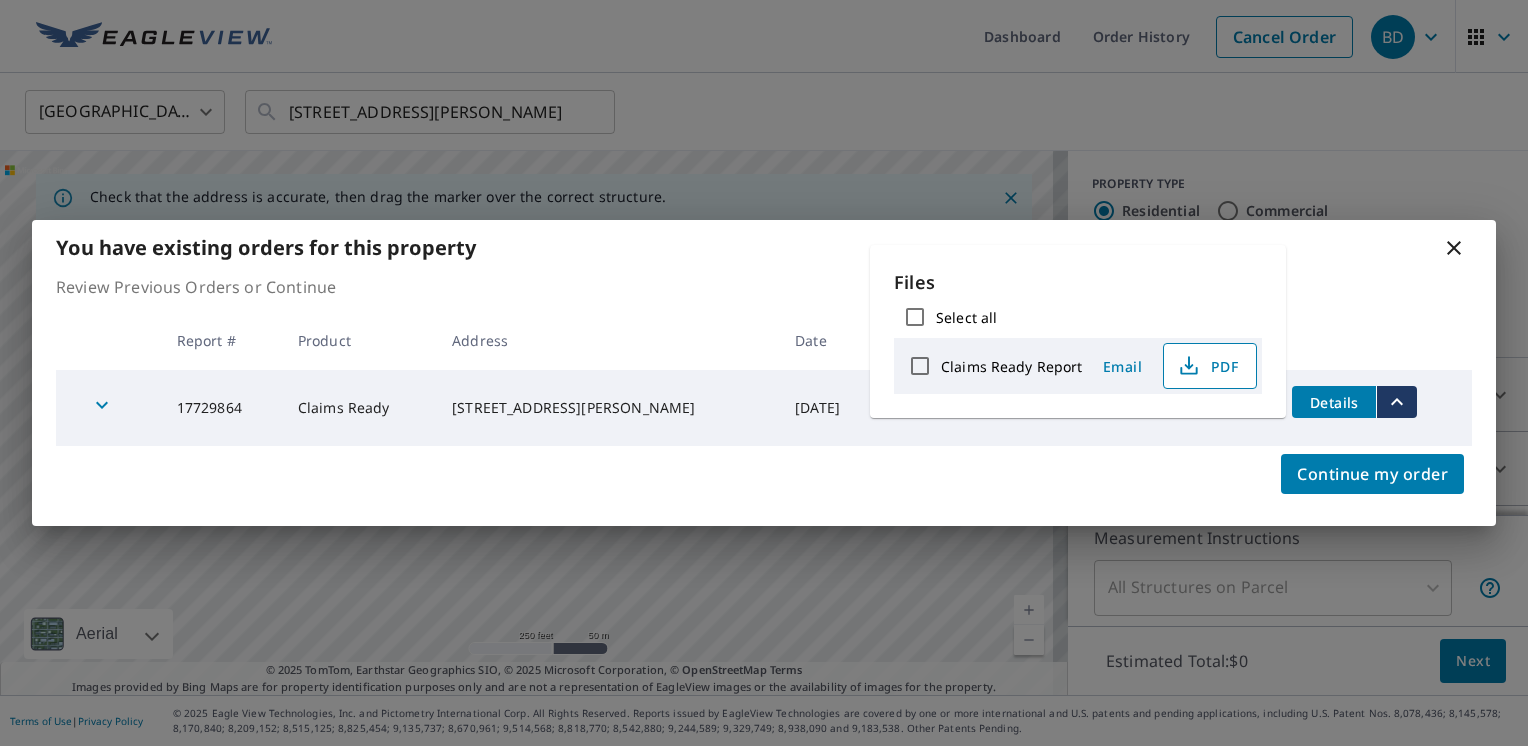 click on "PDF" at bounding box center [1208, 366] 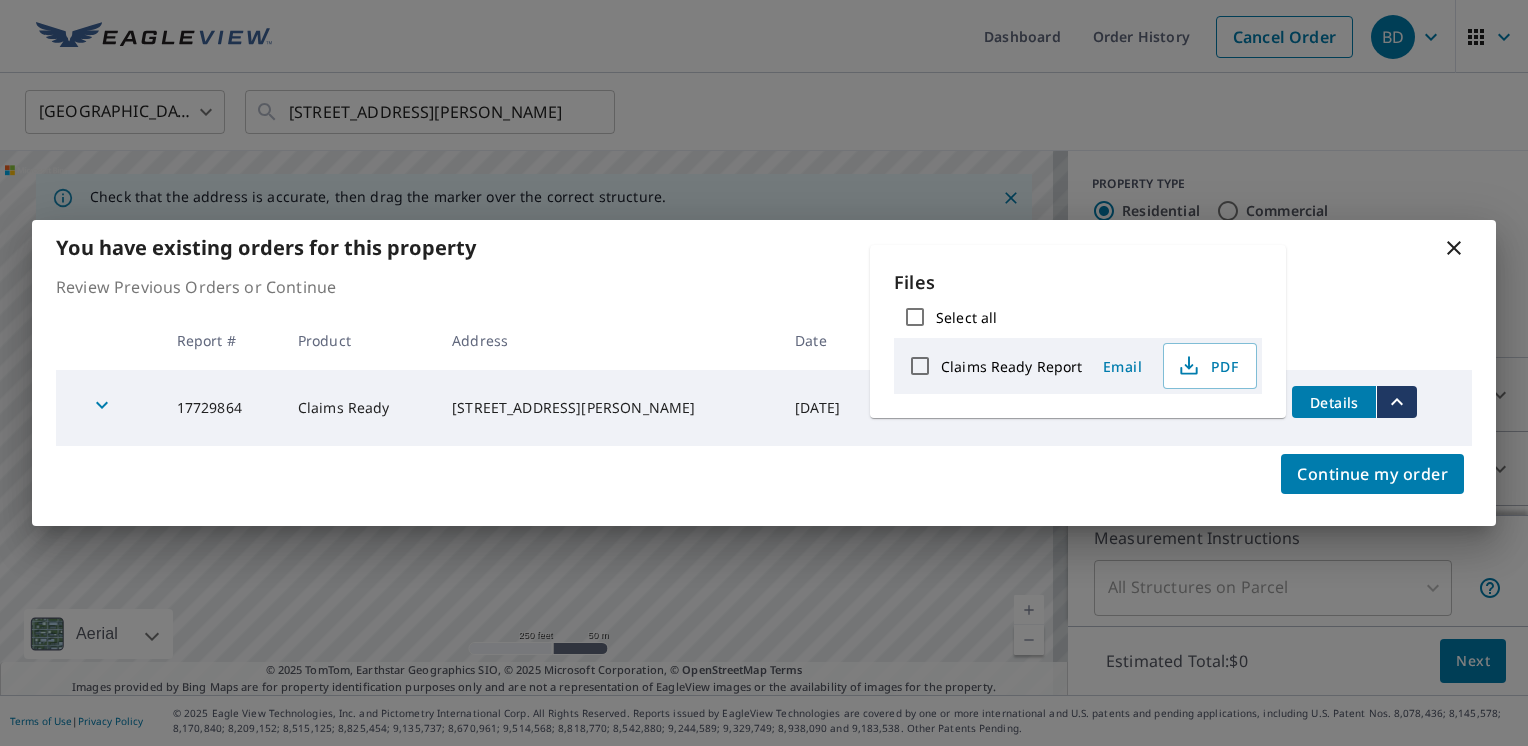 click on "Email" at bounding box center (1123, 366) 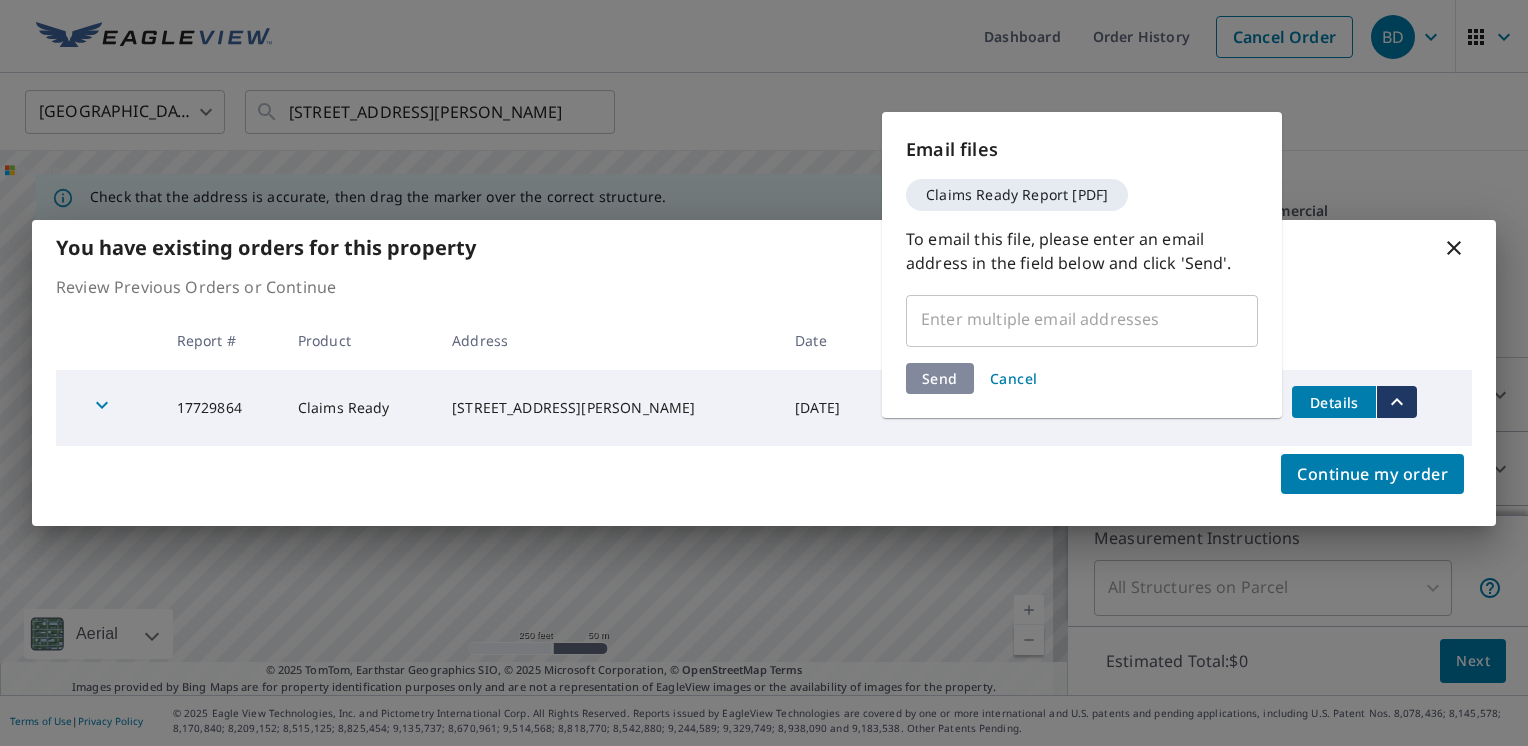 click at bounding box center (1067, 319) 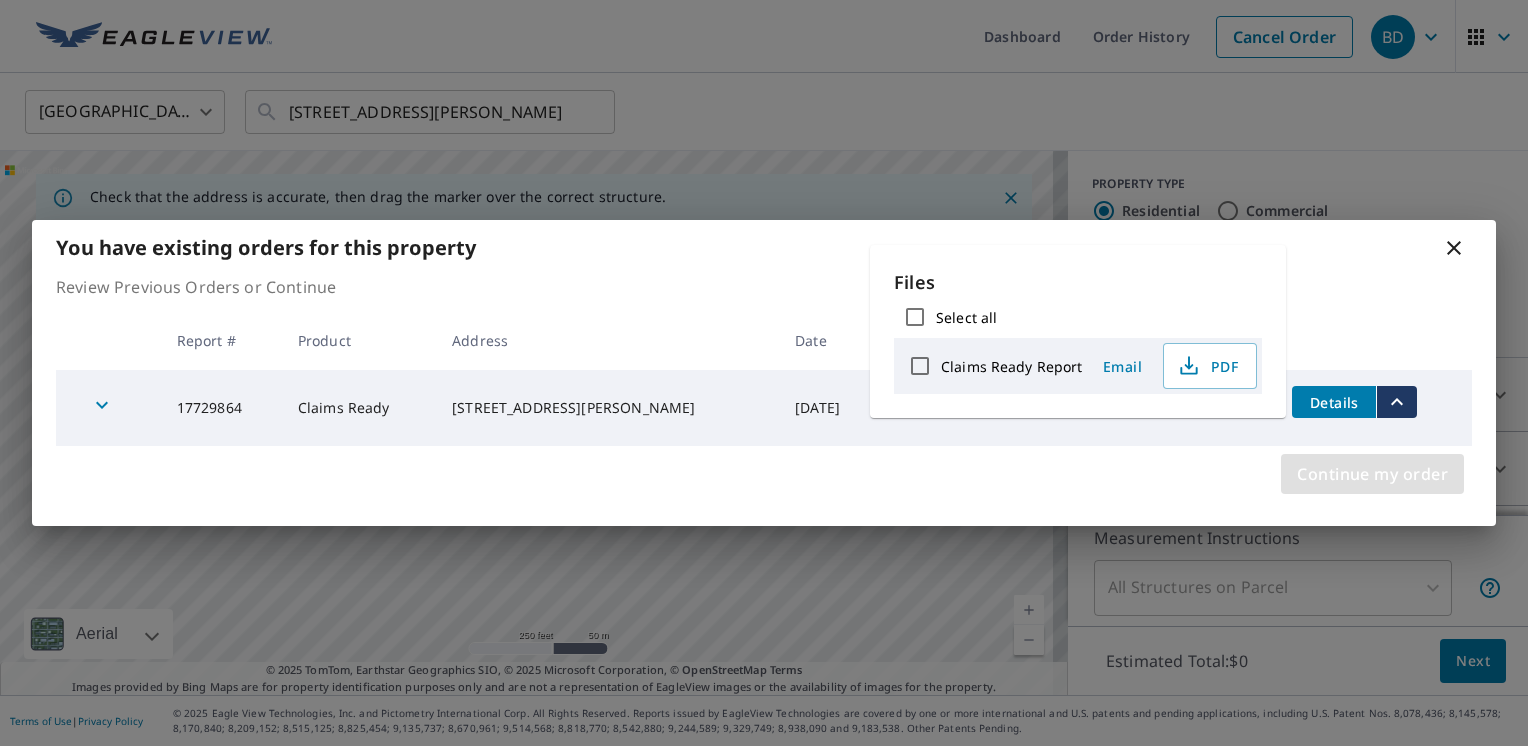click on "Continue my order" at bounding box center (1372, 474) 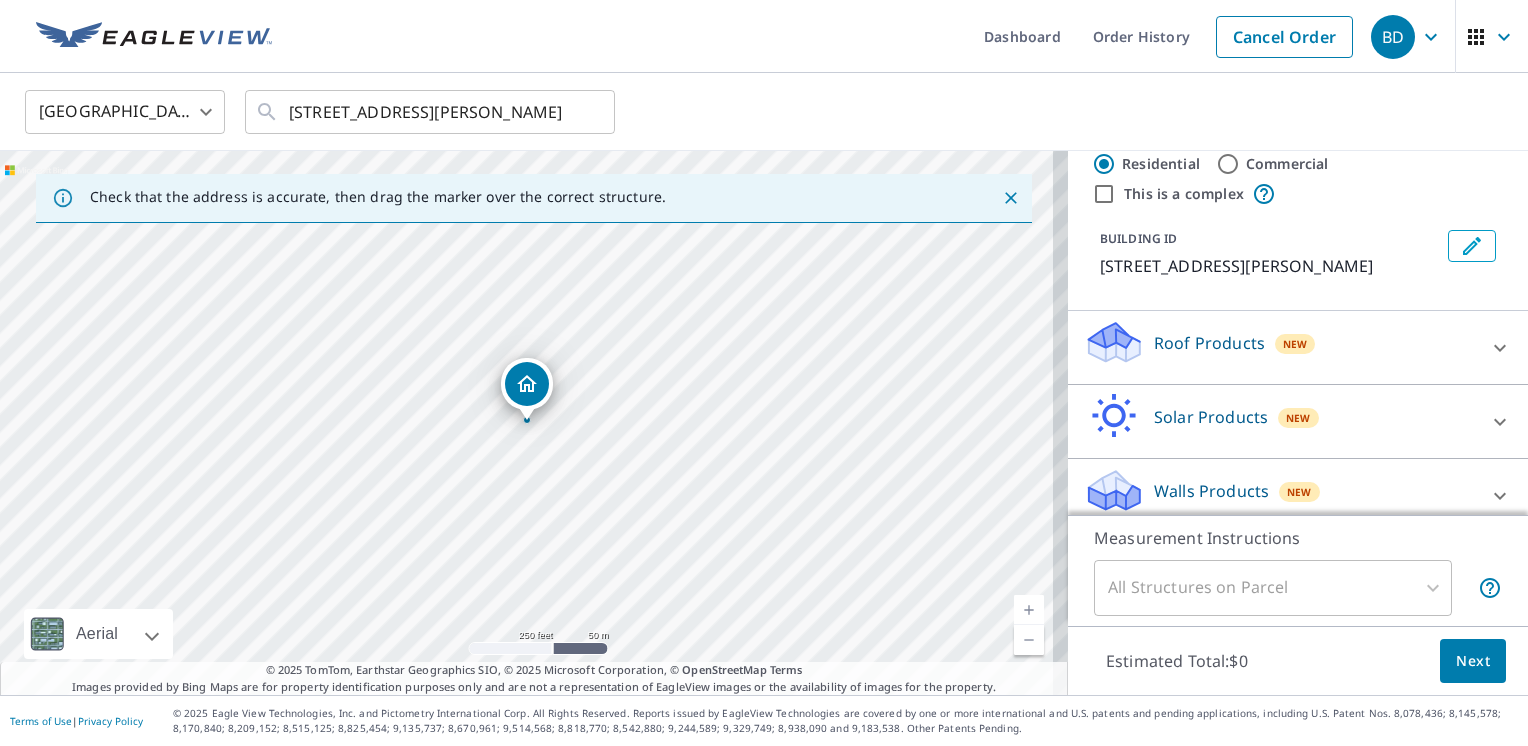 scroll, scrollTop: 63, scrollLeft: 0, axis: vertical 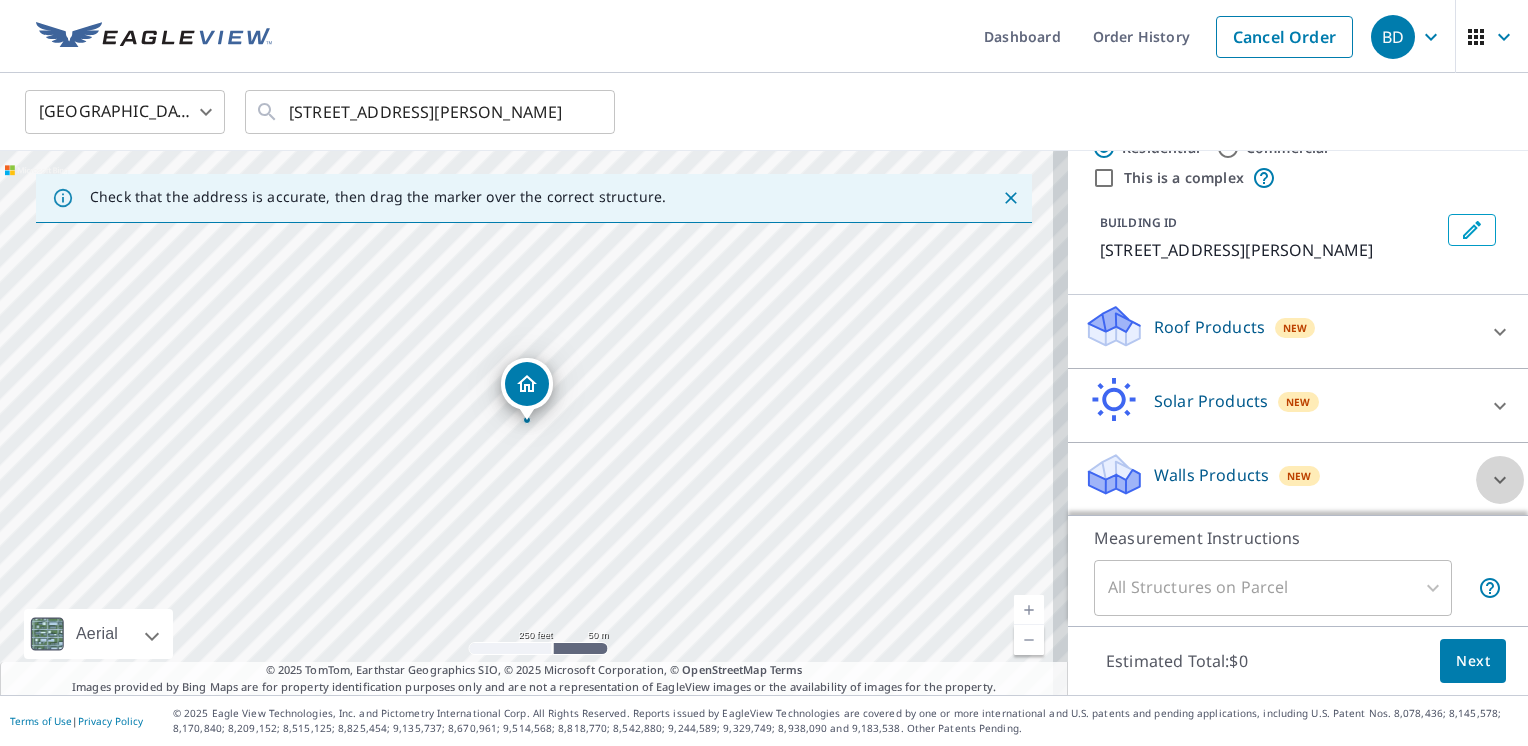 click 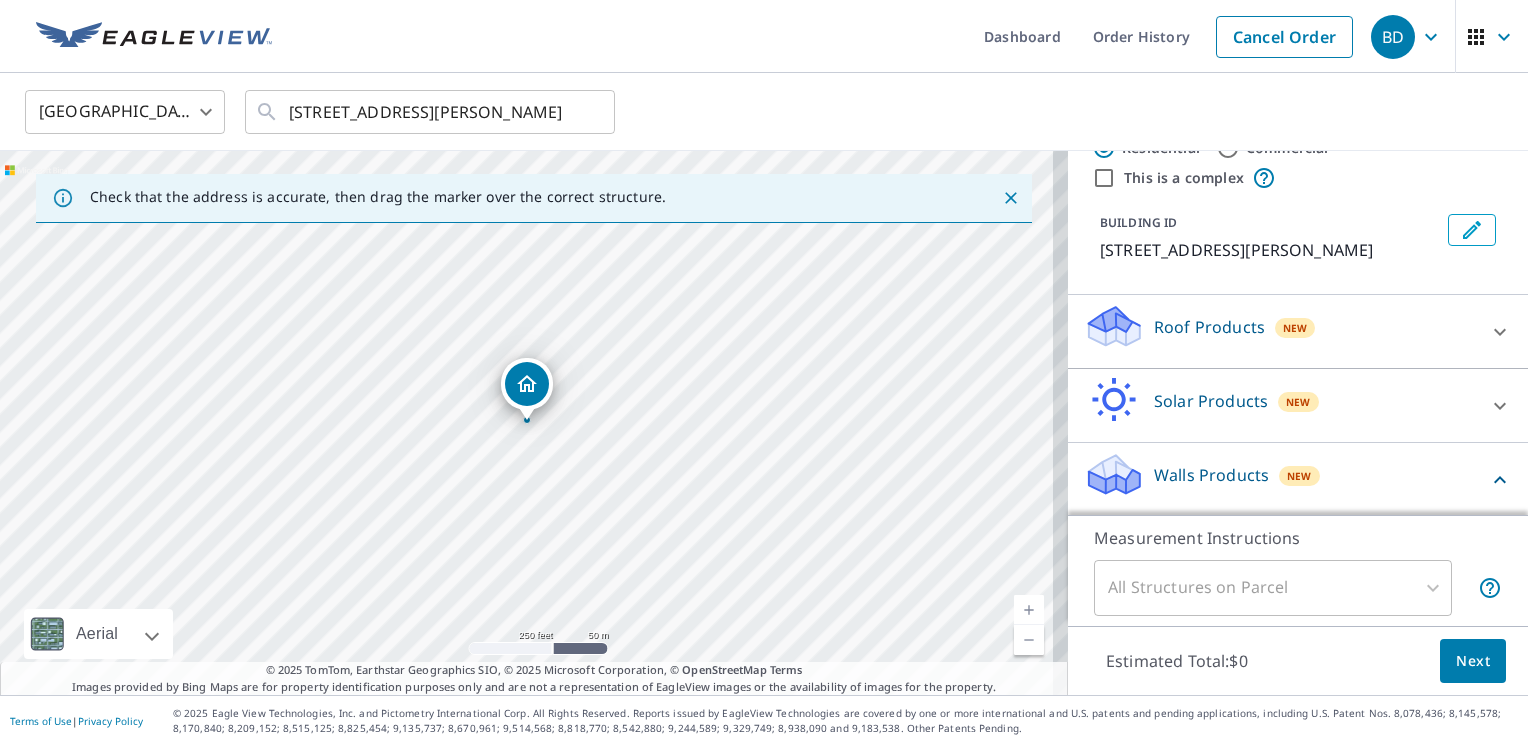 scroll, scrollTop: 120, scrollLeft: 0, axis: vertical 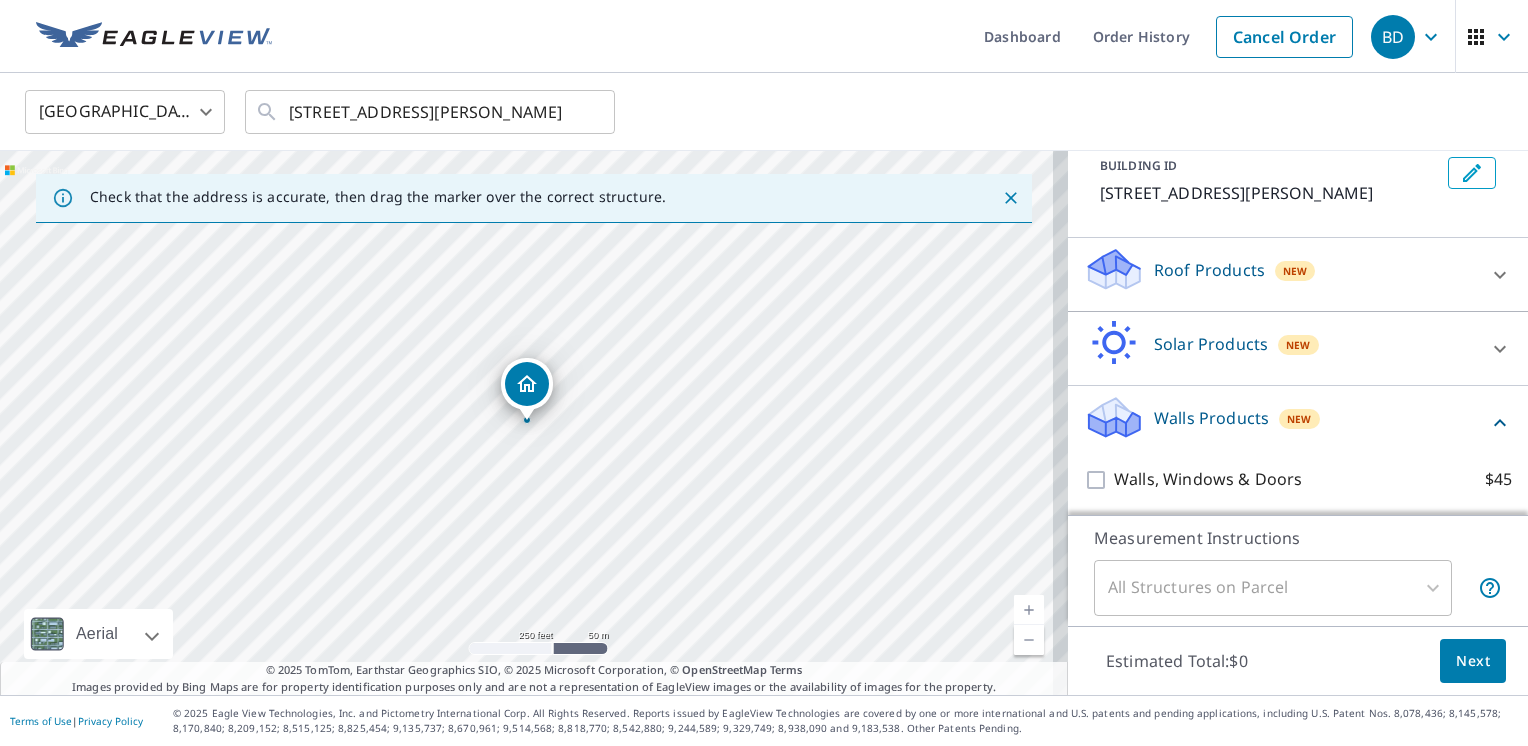 click 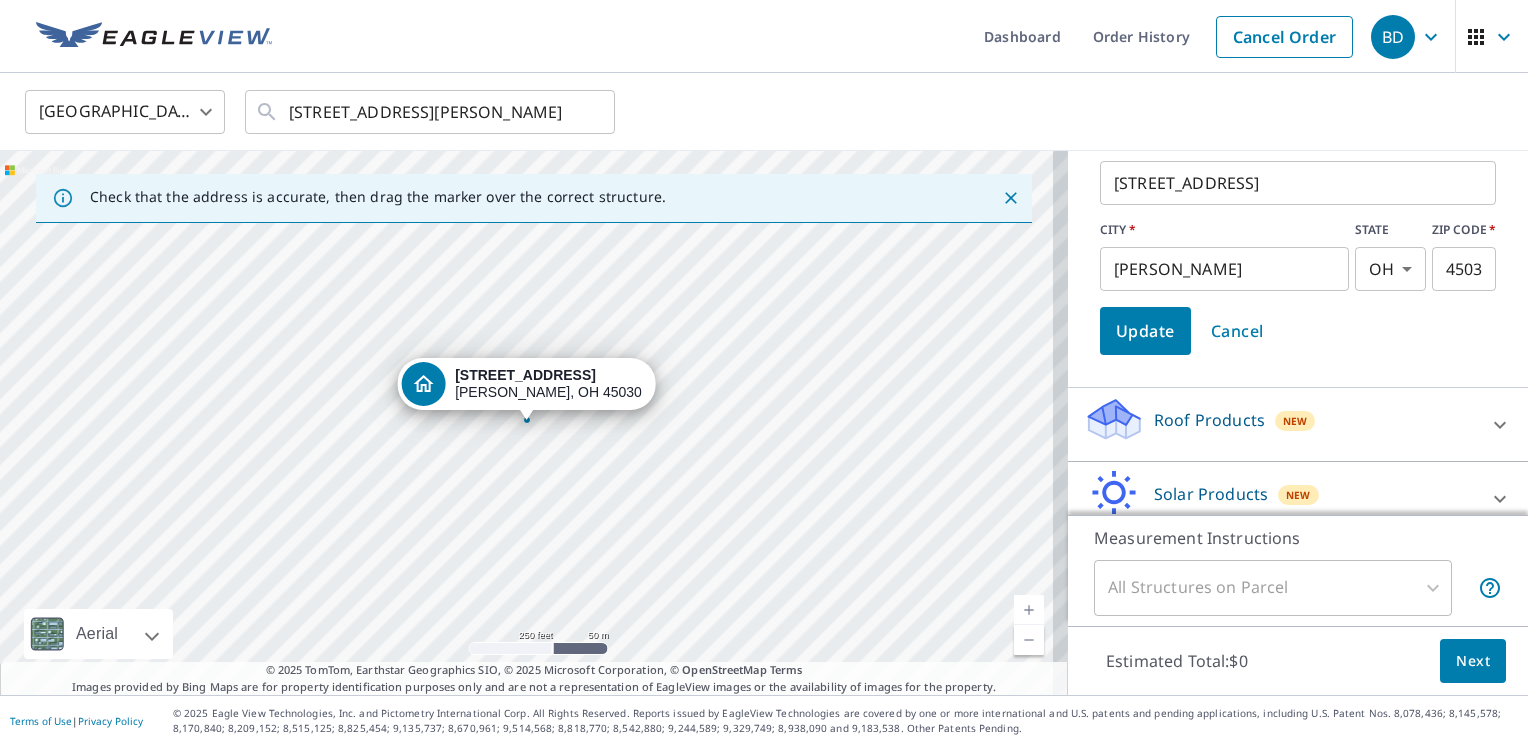scroll, scrollTop: 420, scrollLeft: 0, axis: vertical 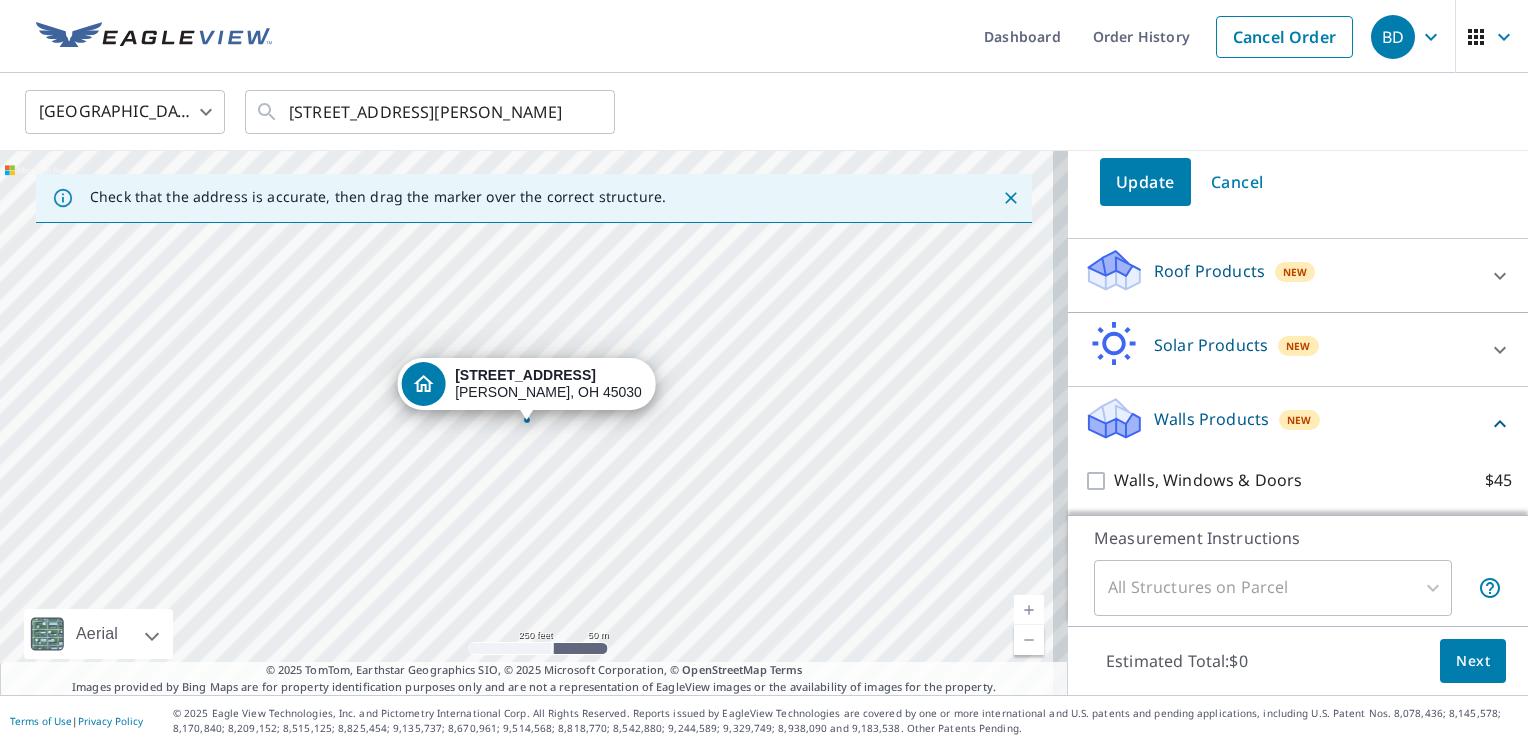 click 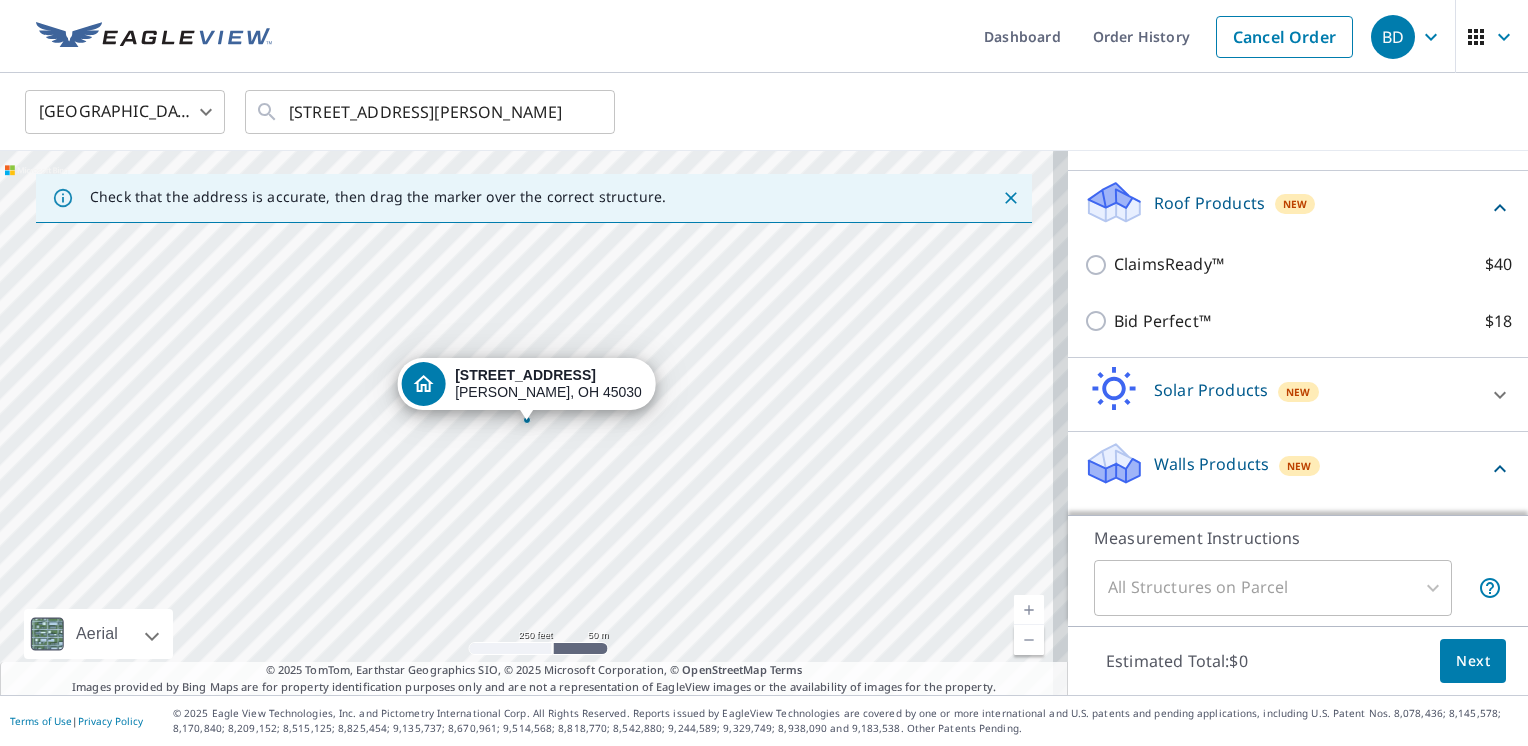 scroll, scrollTop: 533, scrollLeft: 0, axis: vertical 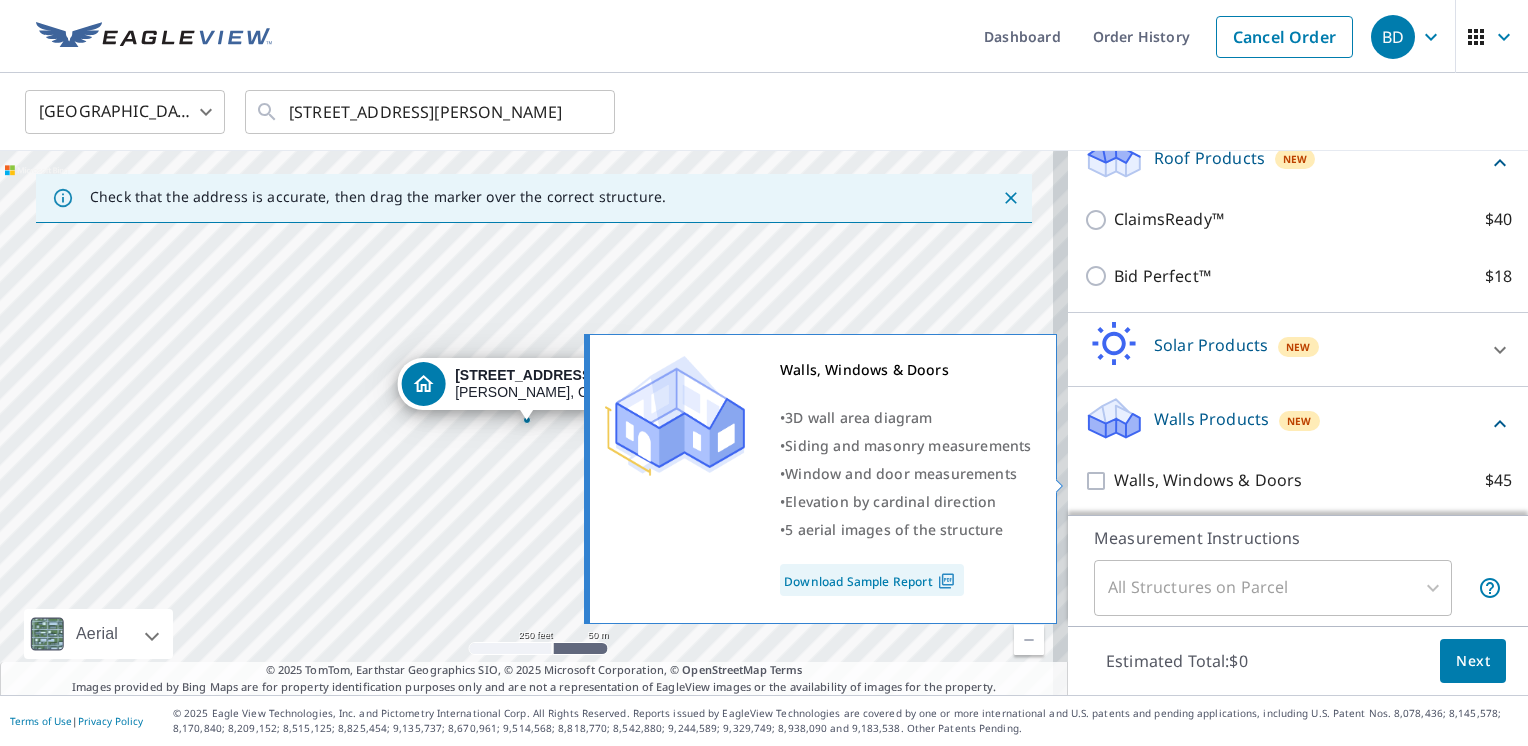 click on "Walls, Windows & Doors $45" at bounding box center (1099, 481) 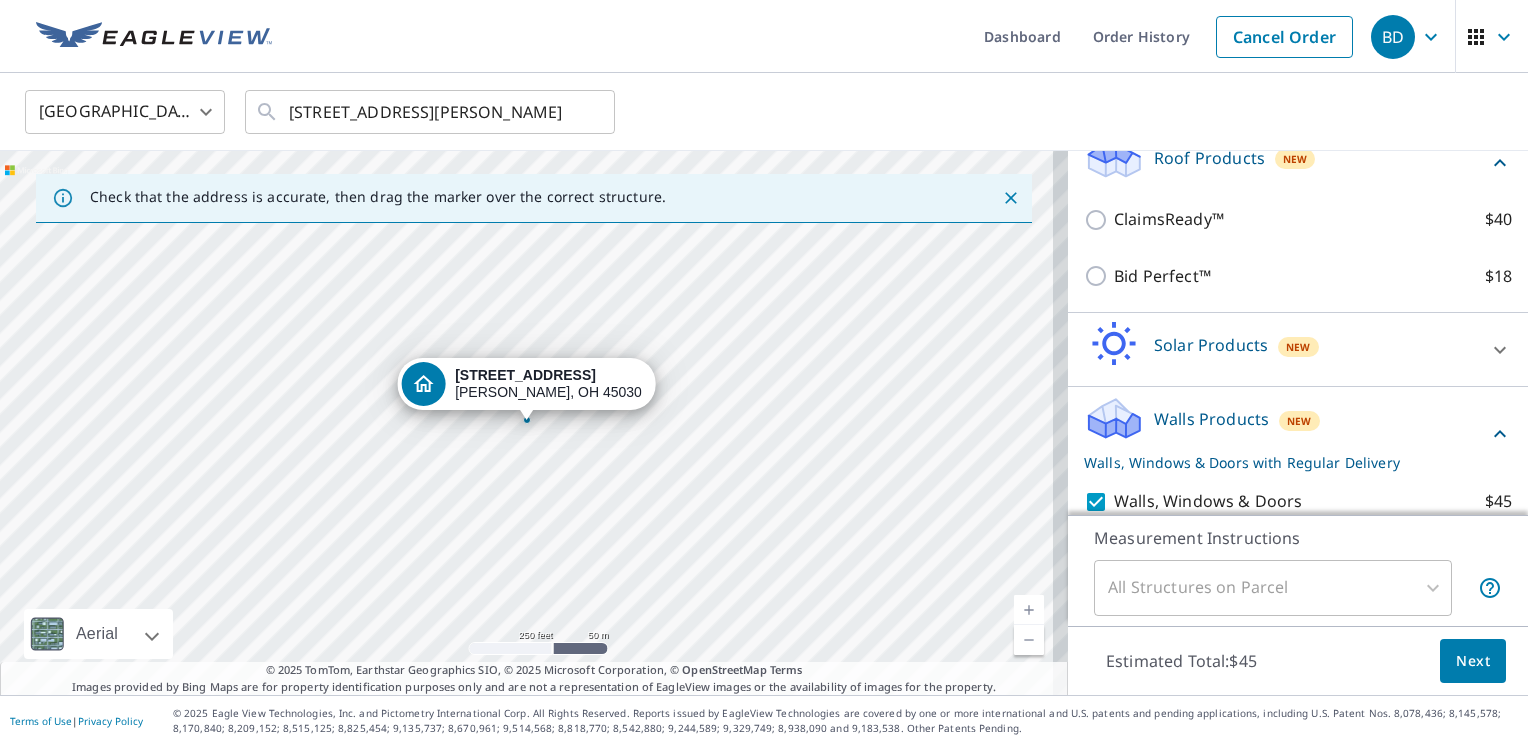 scroll, scrollTop: 599, scrollLeft: 0, axis: vertical 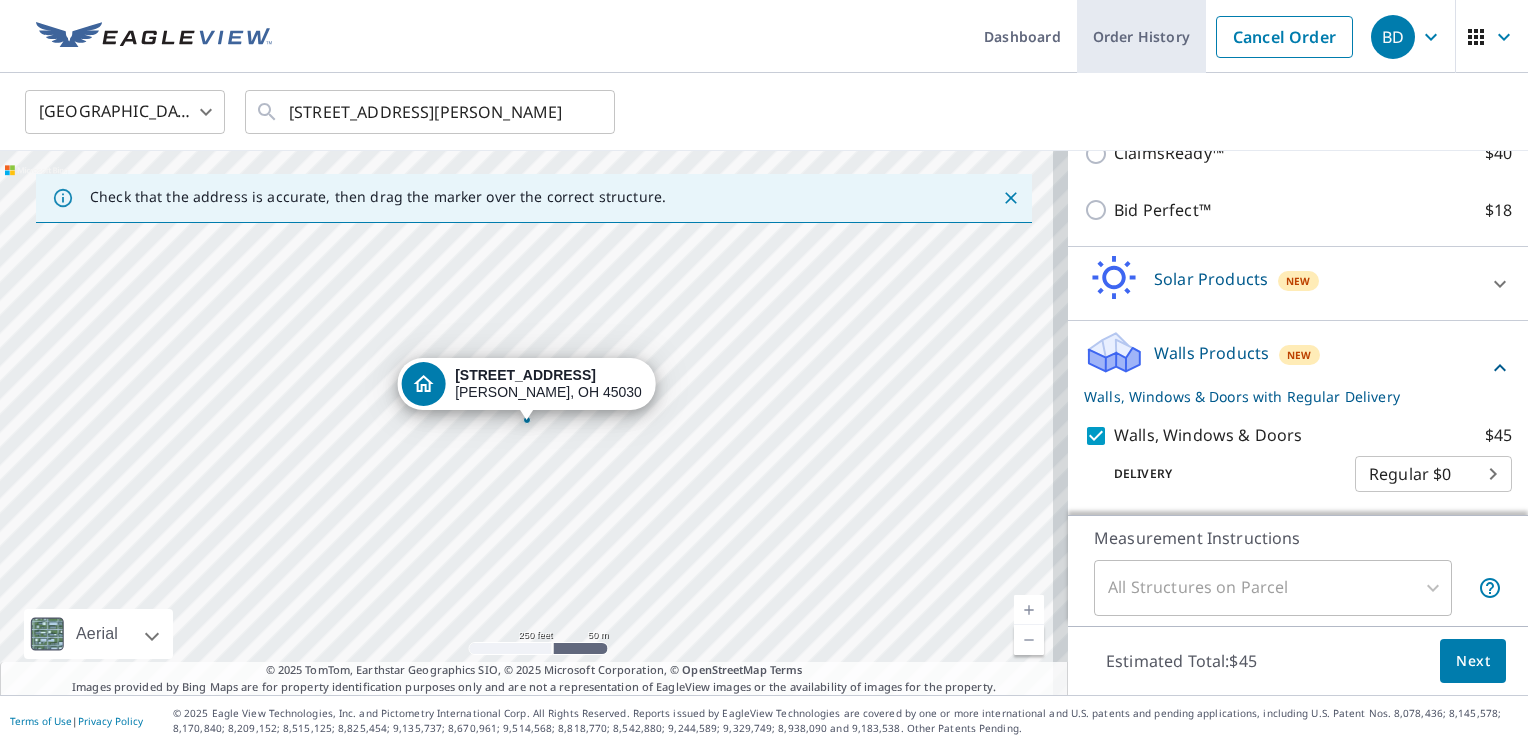 click on "Order History" at bounding box center [1141, 36] 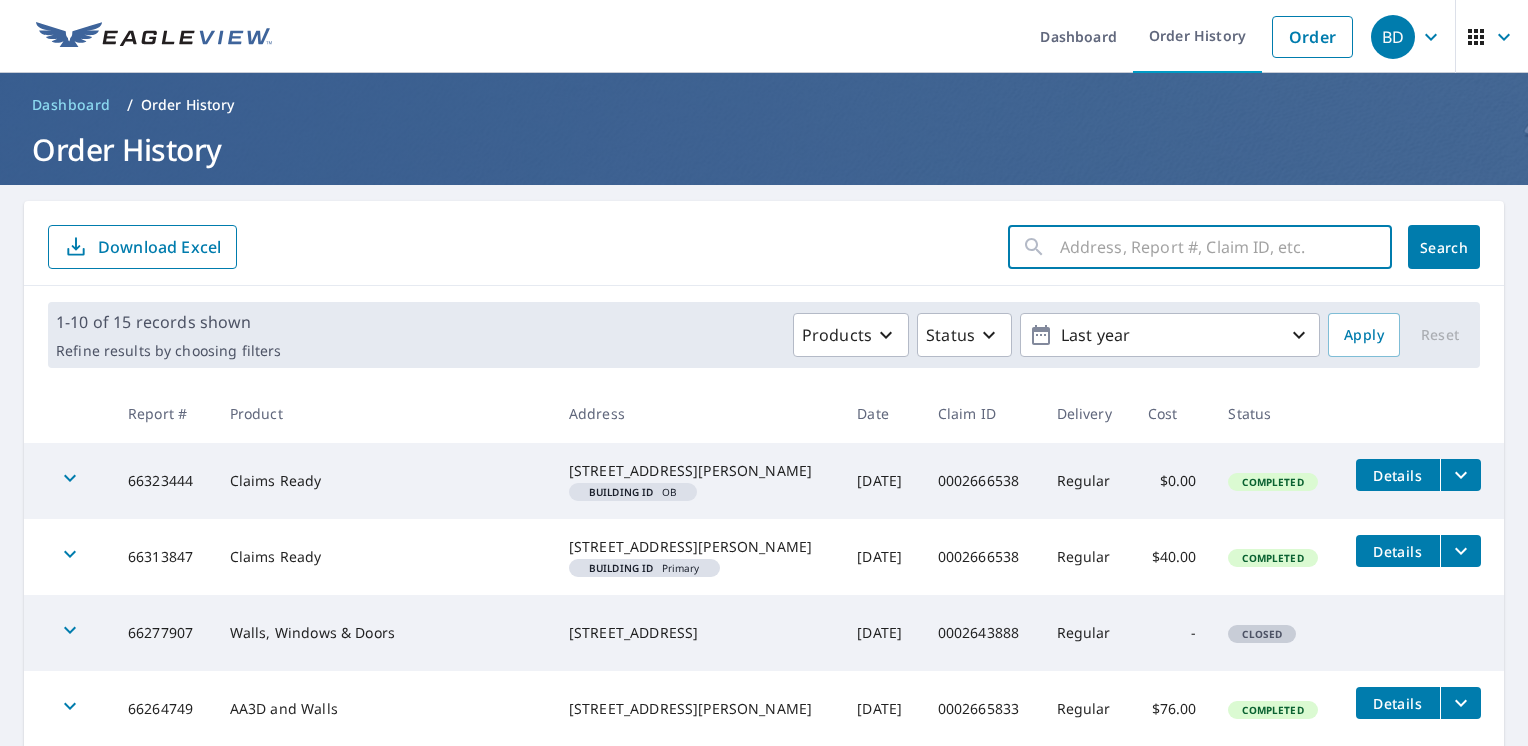 click at bounding box center (1226, 247) 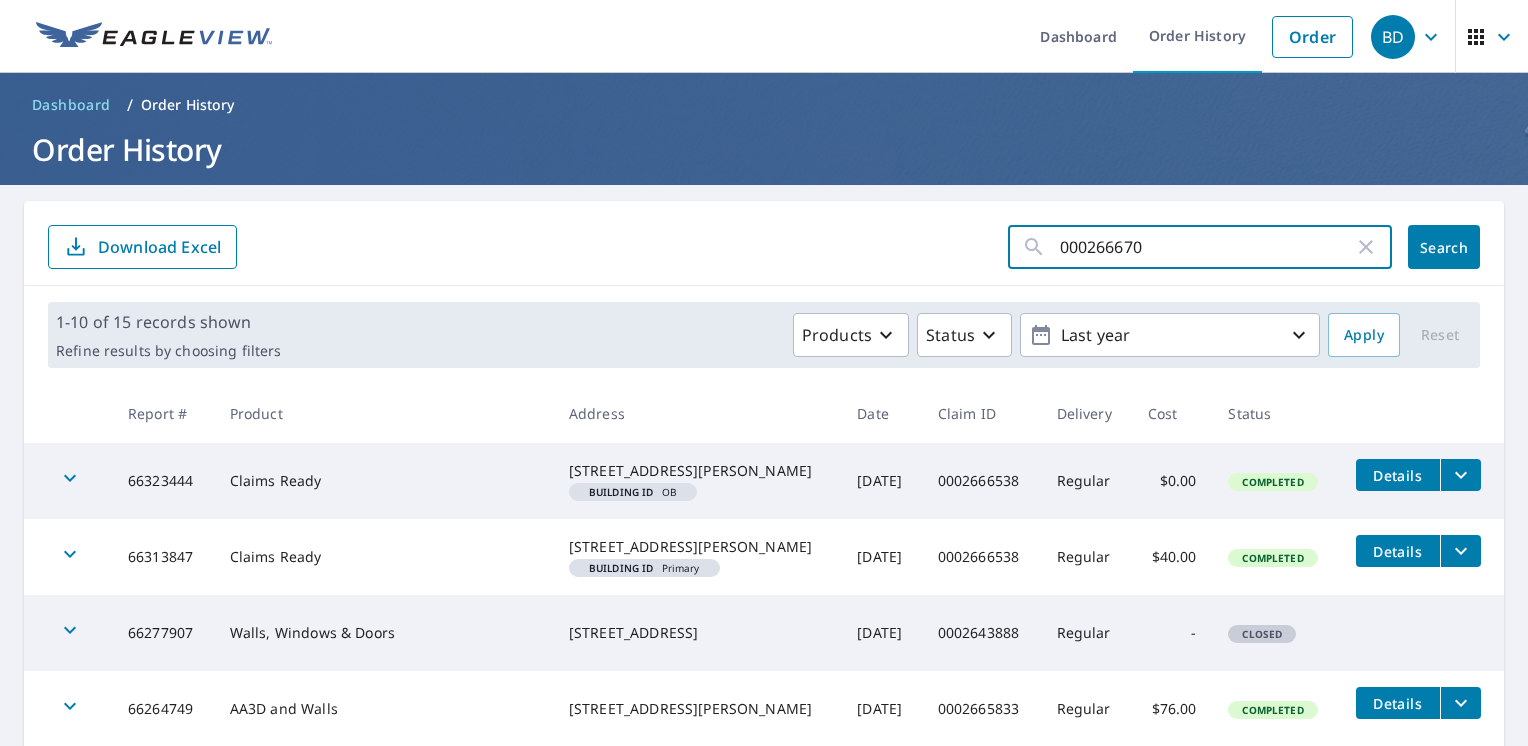 type on "0002666702" 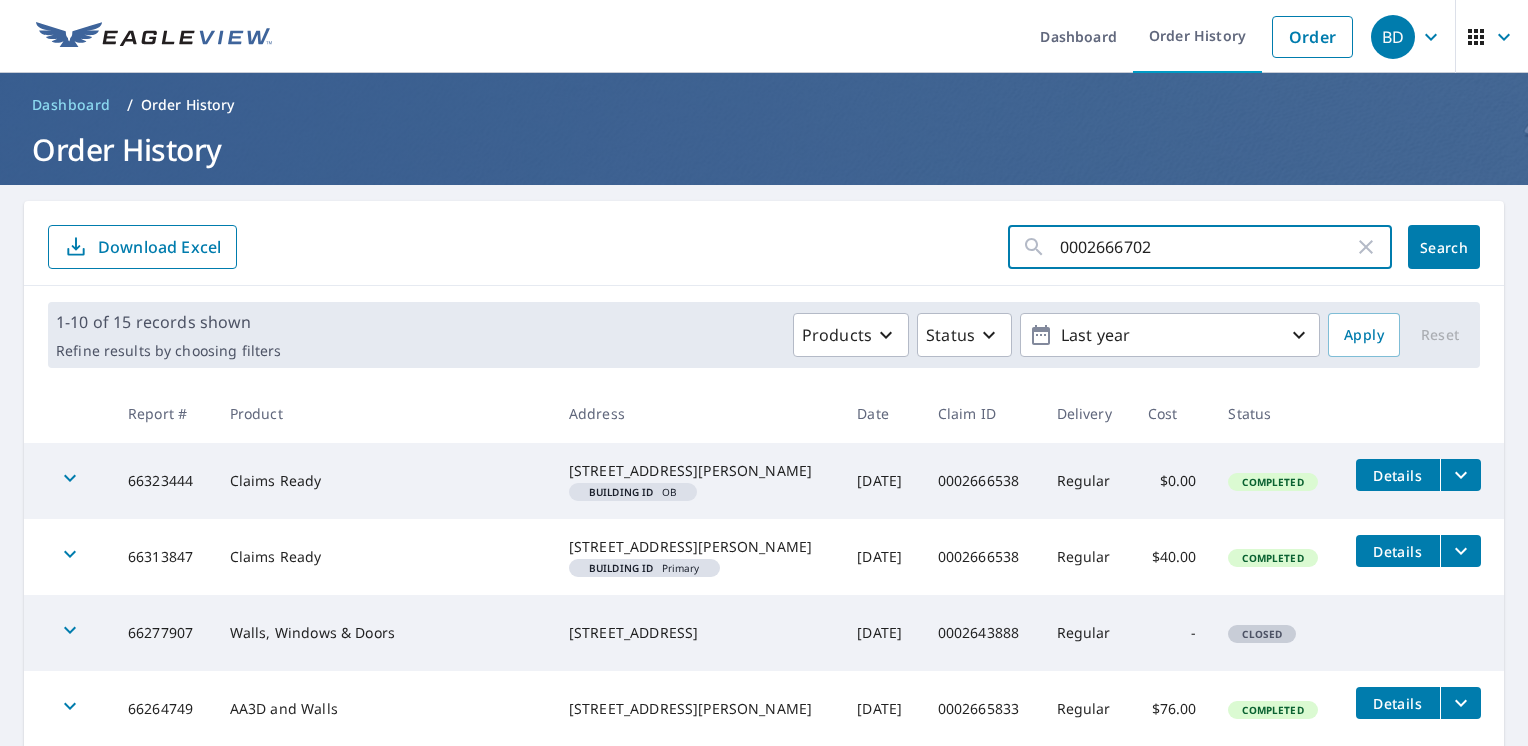 click on "Search" 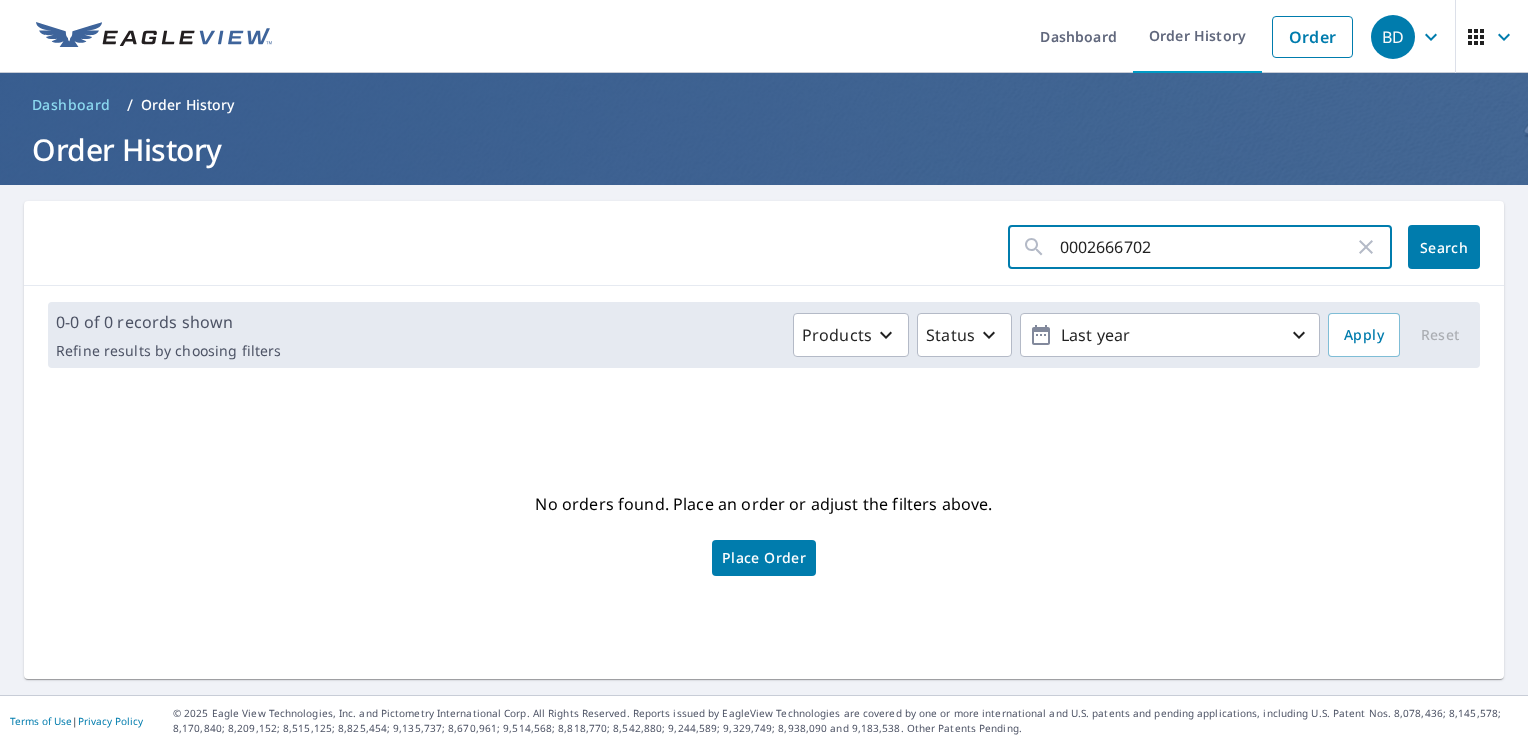 click on "0002666702" at bounding box center (1207, 247) 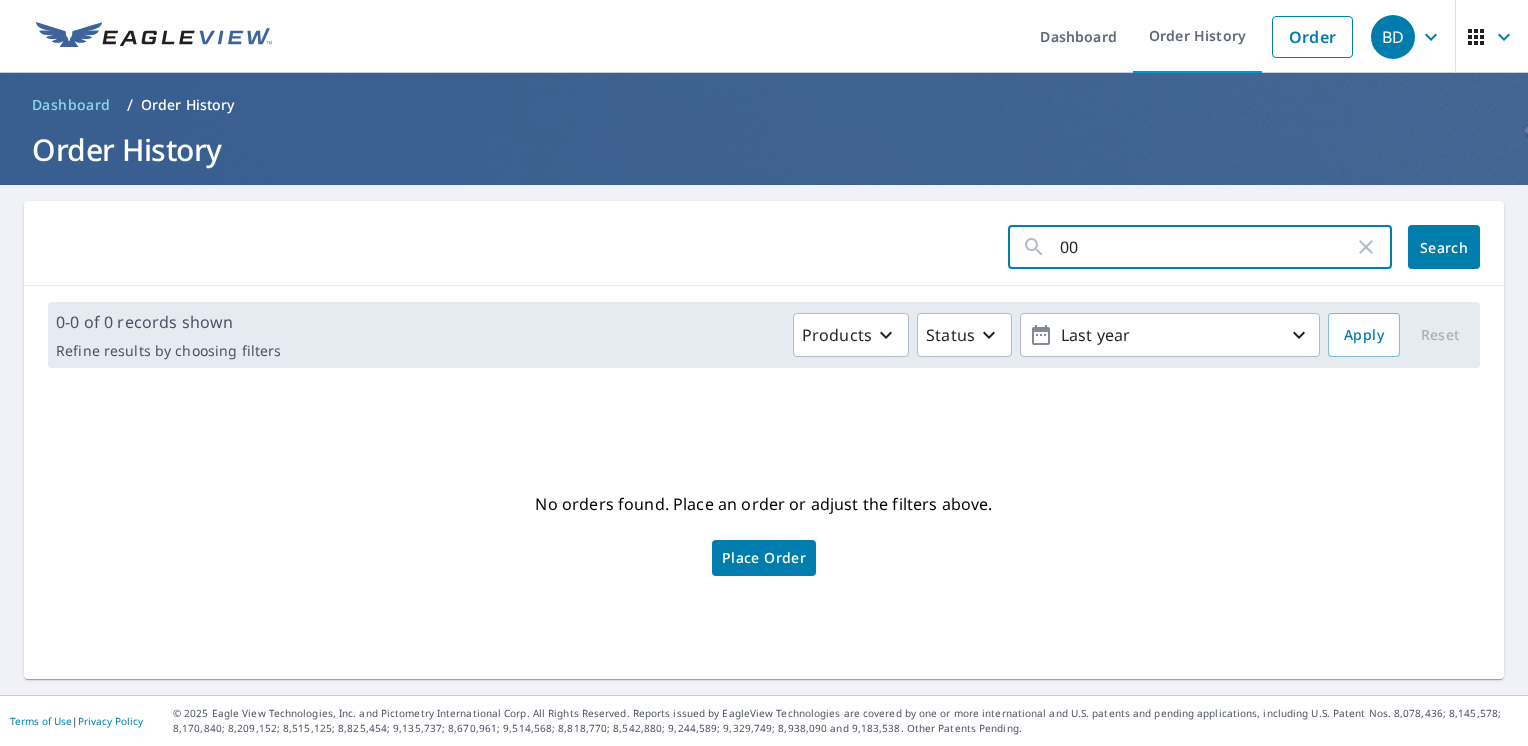 type on "0" 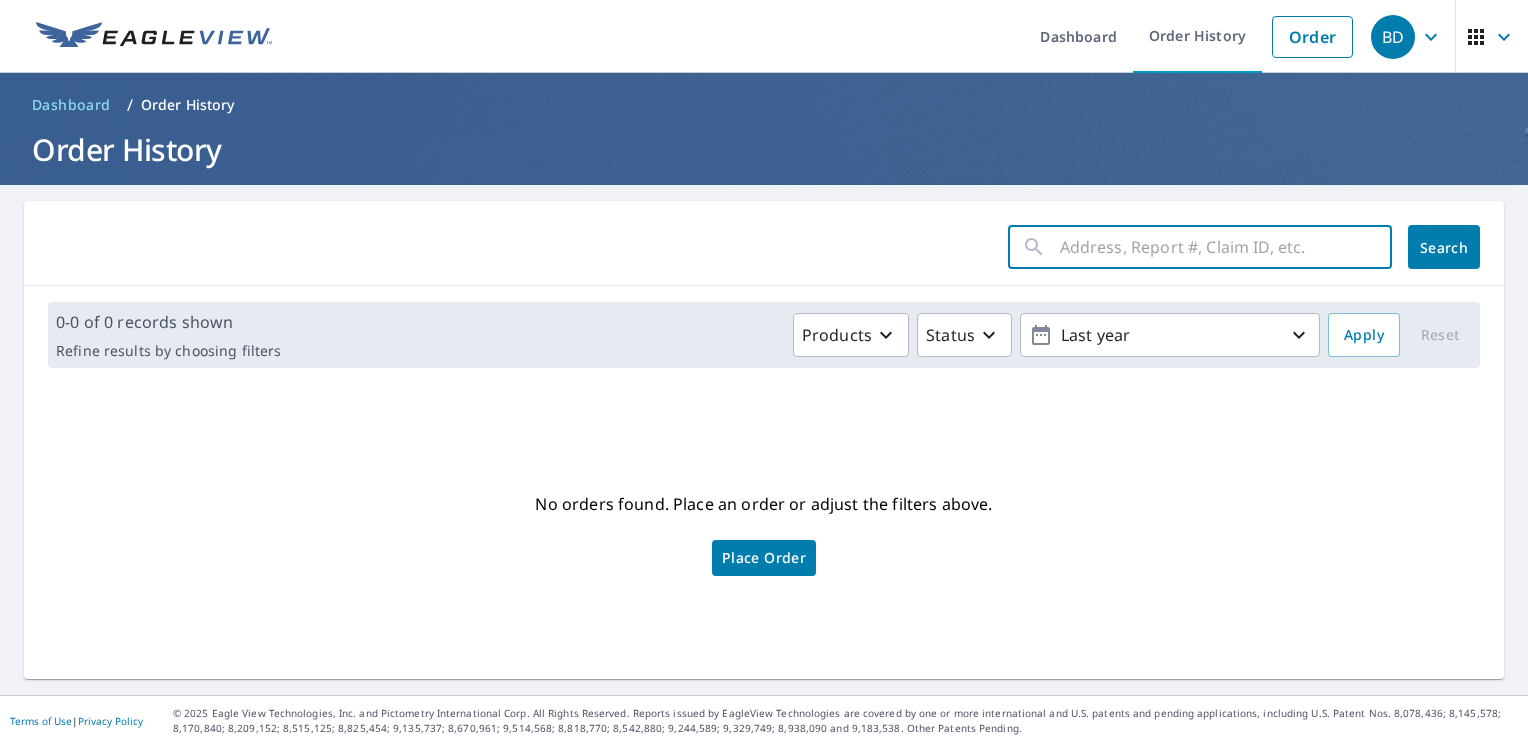 click at bounding box center (1226, 247) 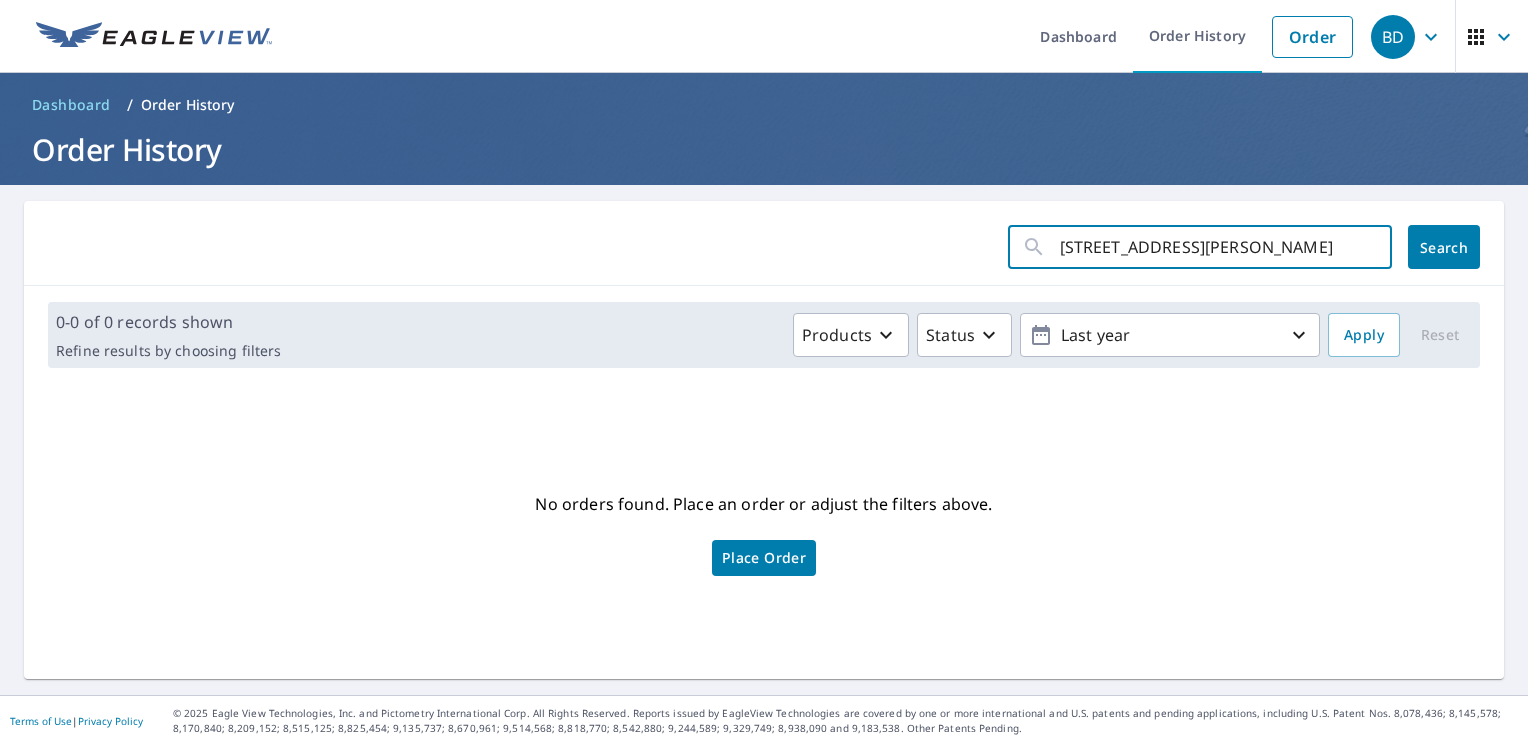 scroll, scrollTop: 0, scrollLeft: 67, axis: horizontal 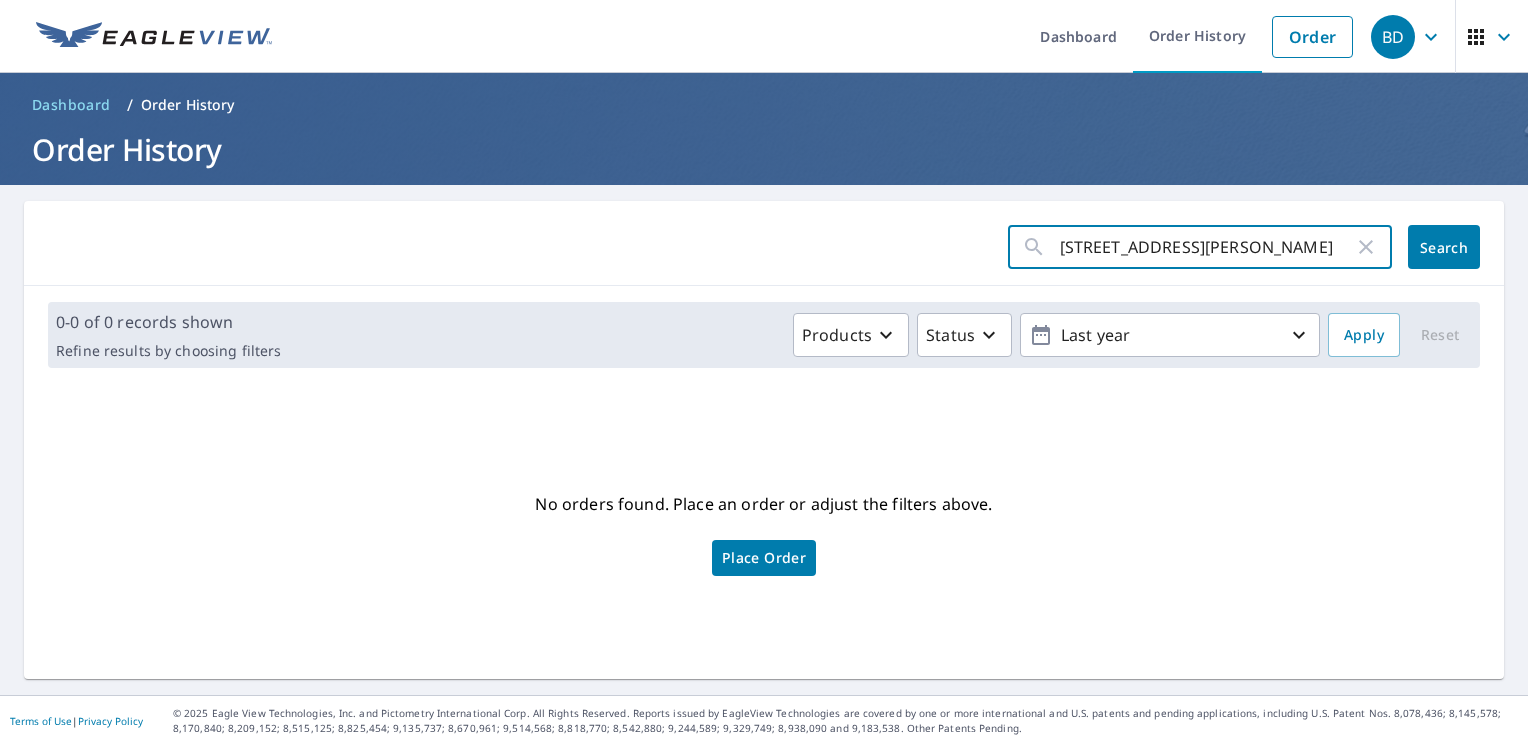 click on "Search" 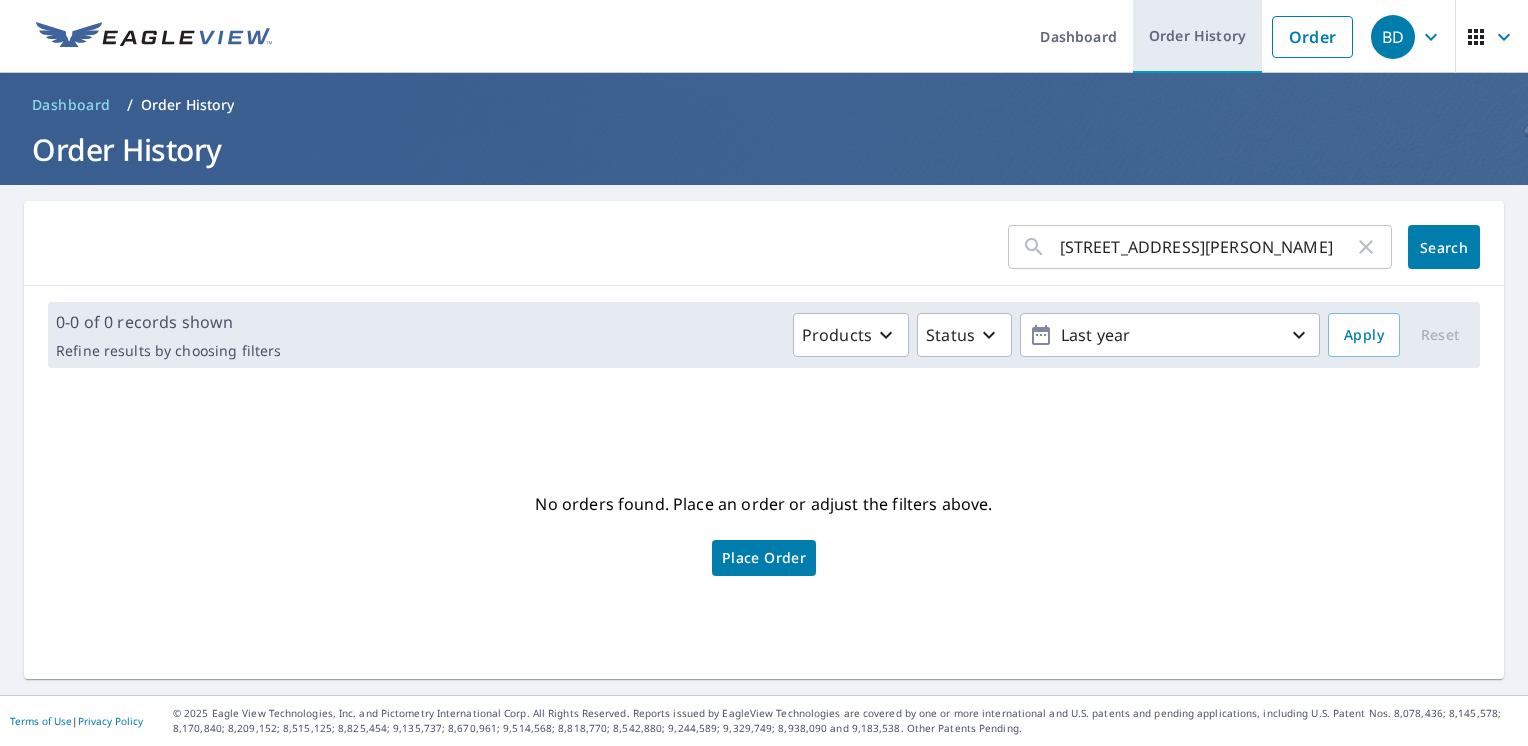 click on "Order History" at bounding box center (1197, 36) 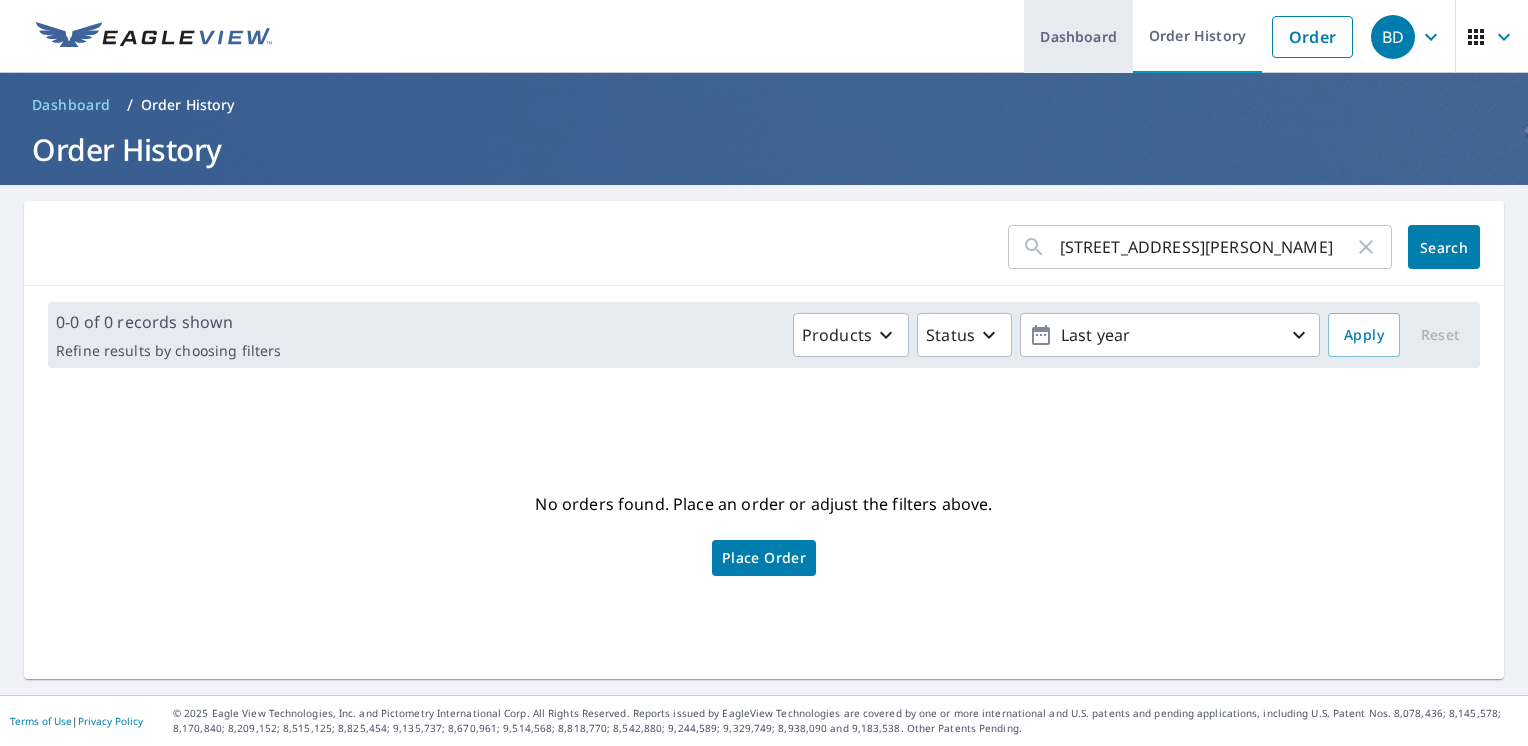 click on "Dashboard" at bounding box center (1078, 36) 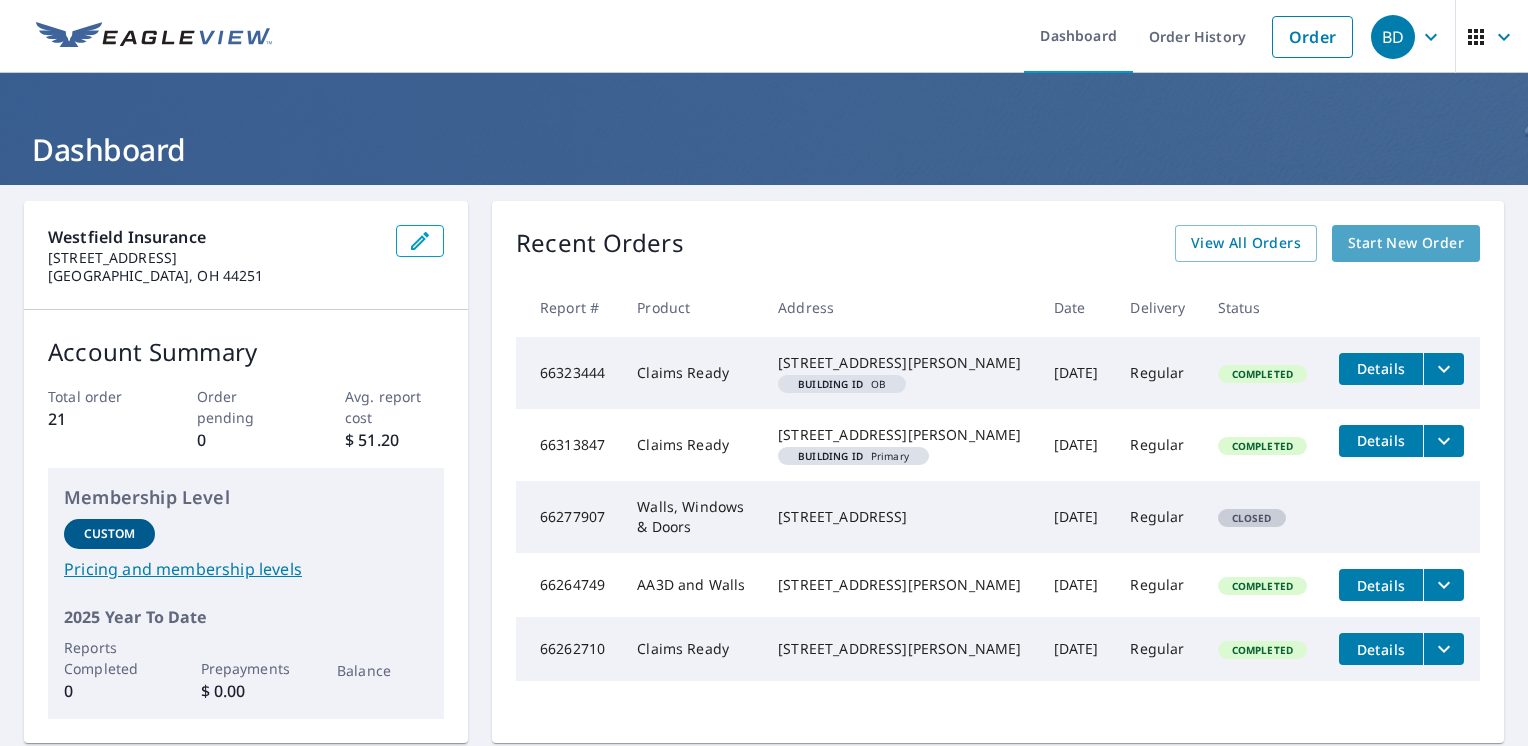 click on "Start New Order" at bounding box center [1406, 243] 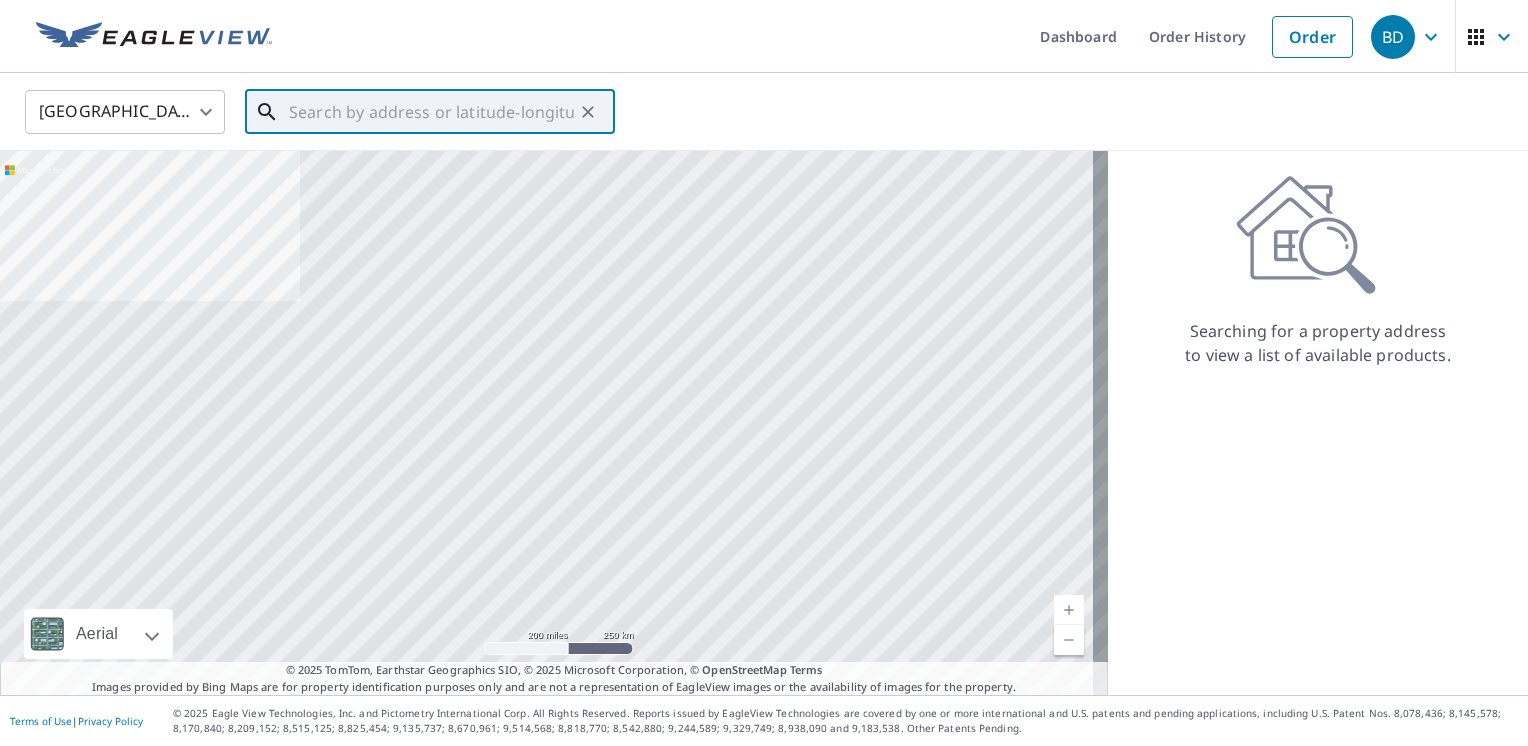 click at bounding box center [431, 112] 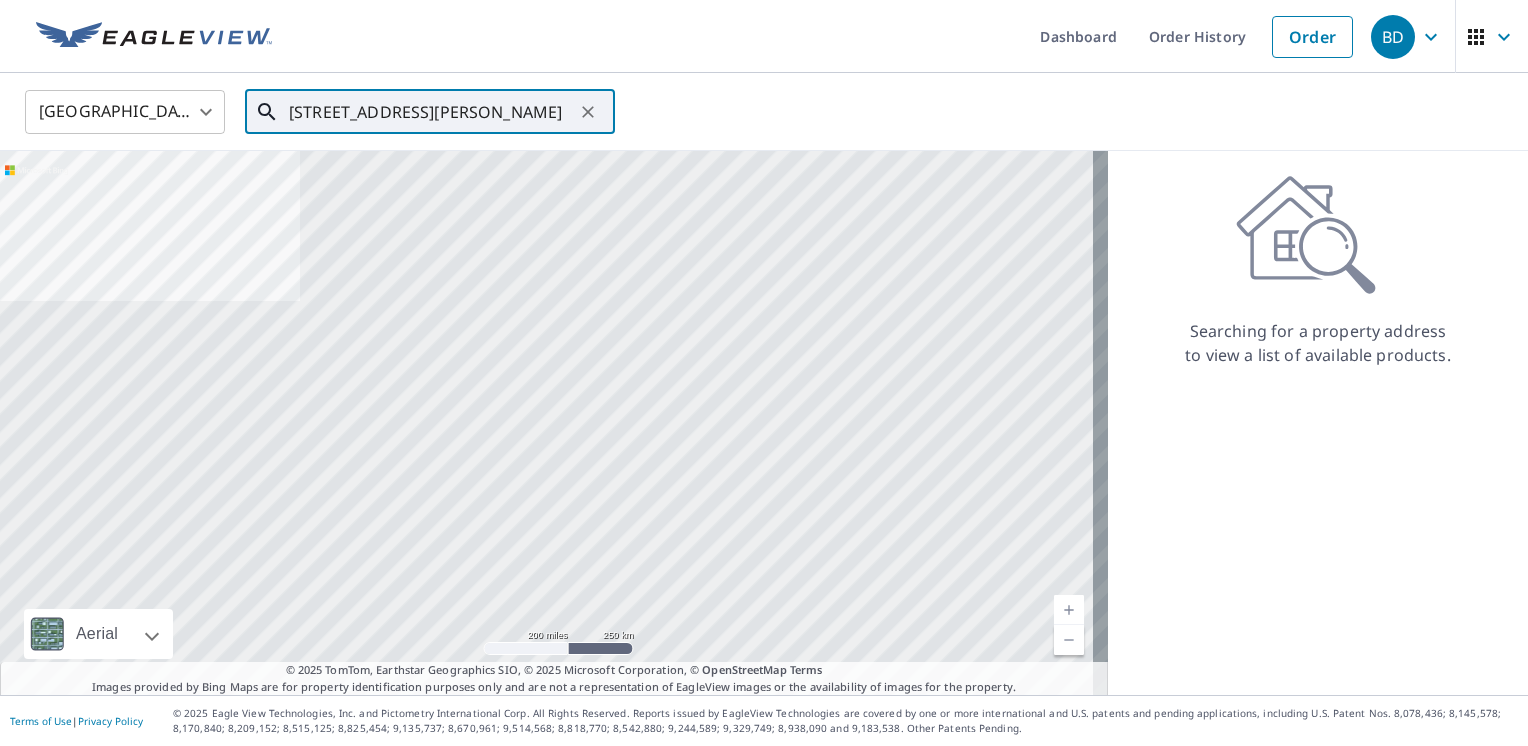 scroll, scrollTop: 0, scrollLeft: 76, axis: horizontal 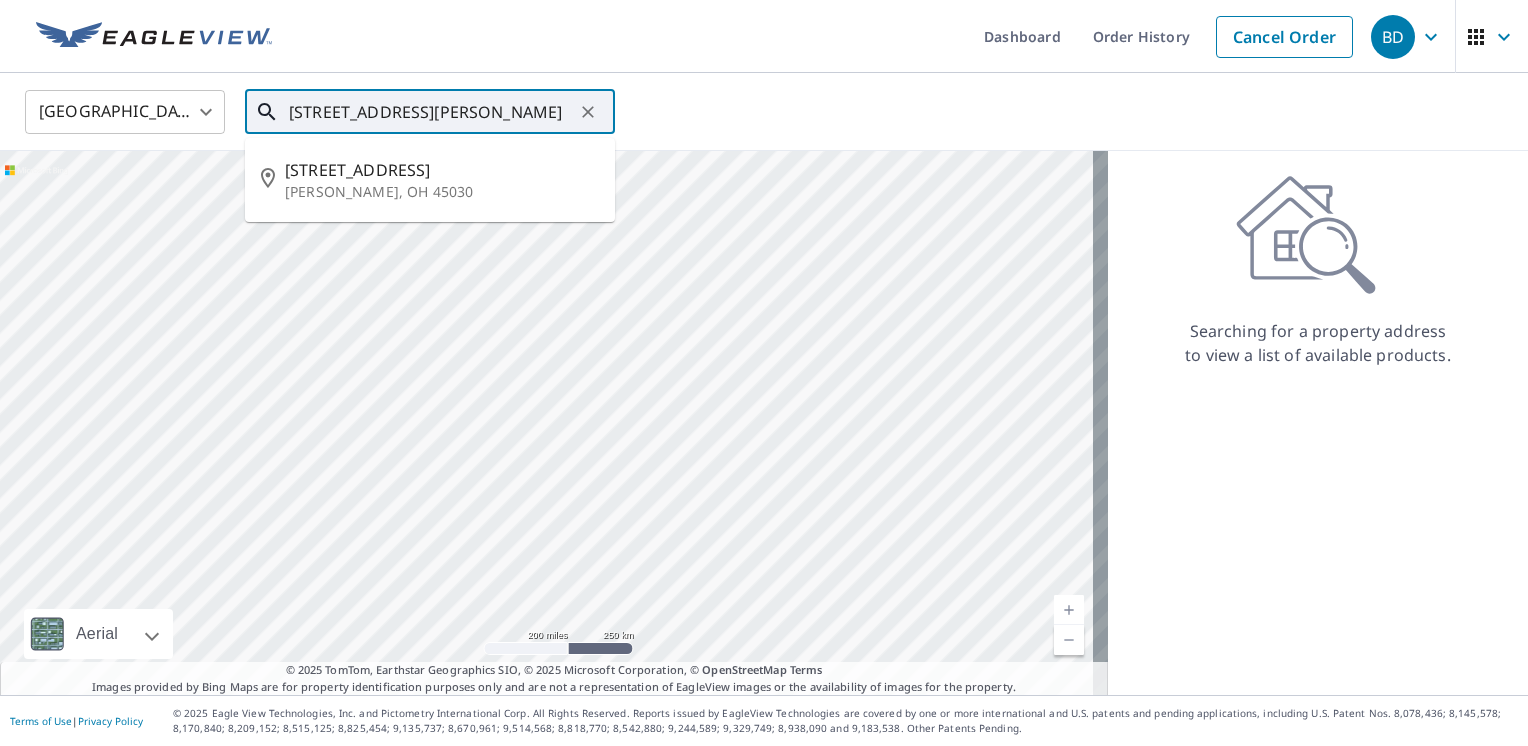 type on "[STREET_ADDRESS][PERSON_NAME]" 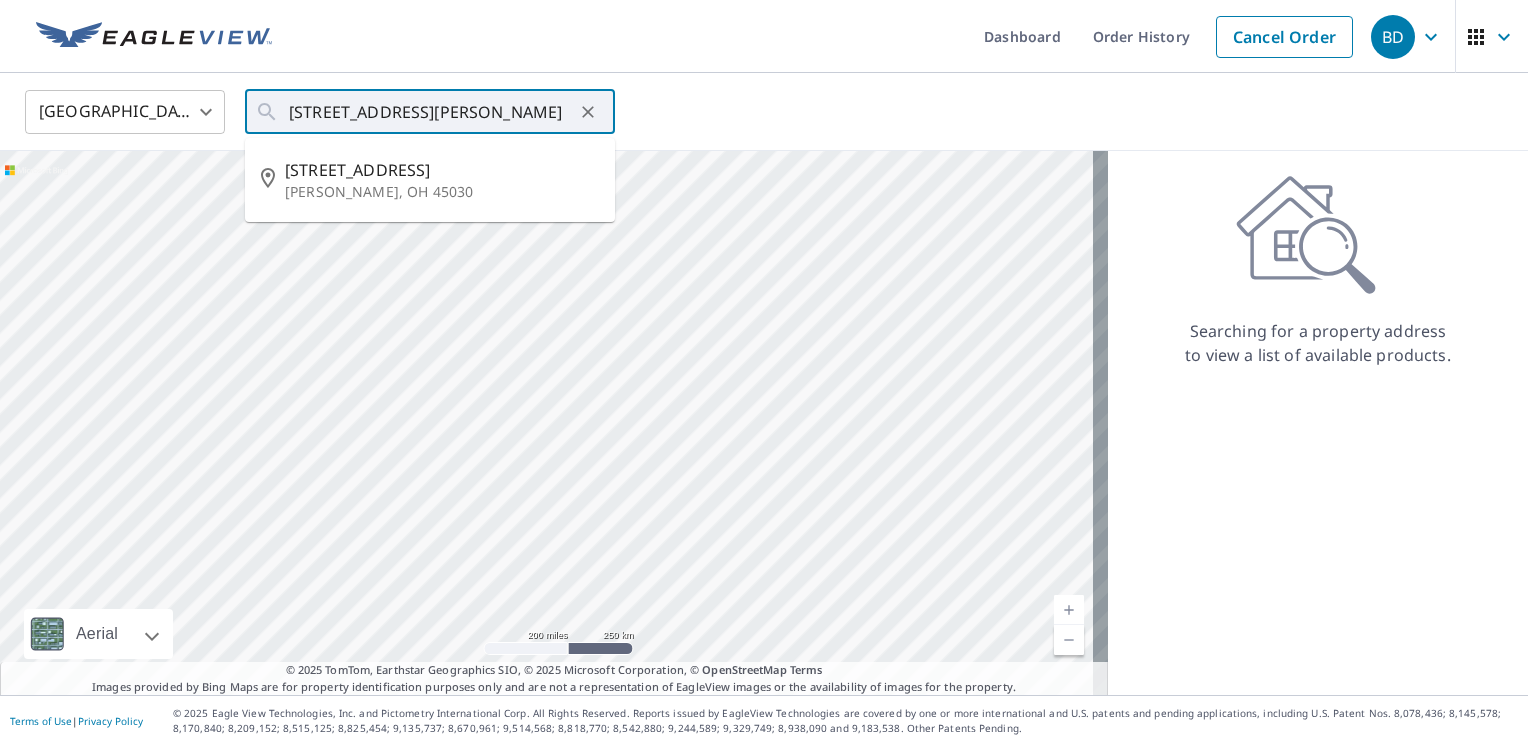 scroll, scrollTop: 0, scrollLeft: 0, axis: both 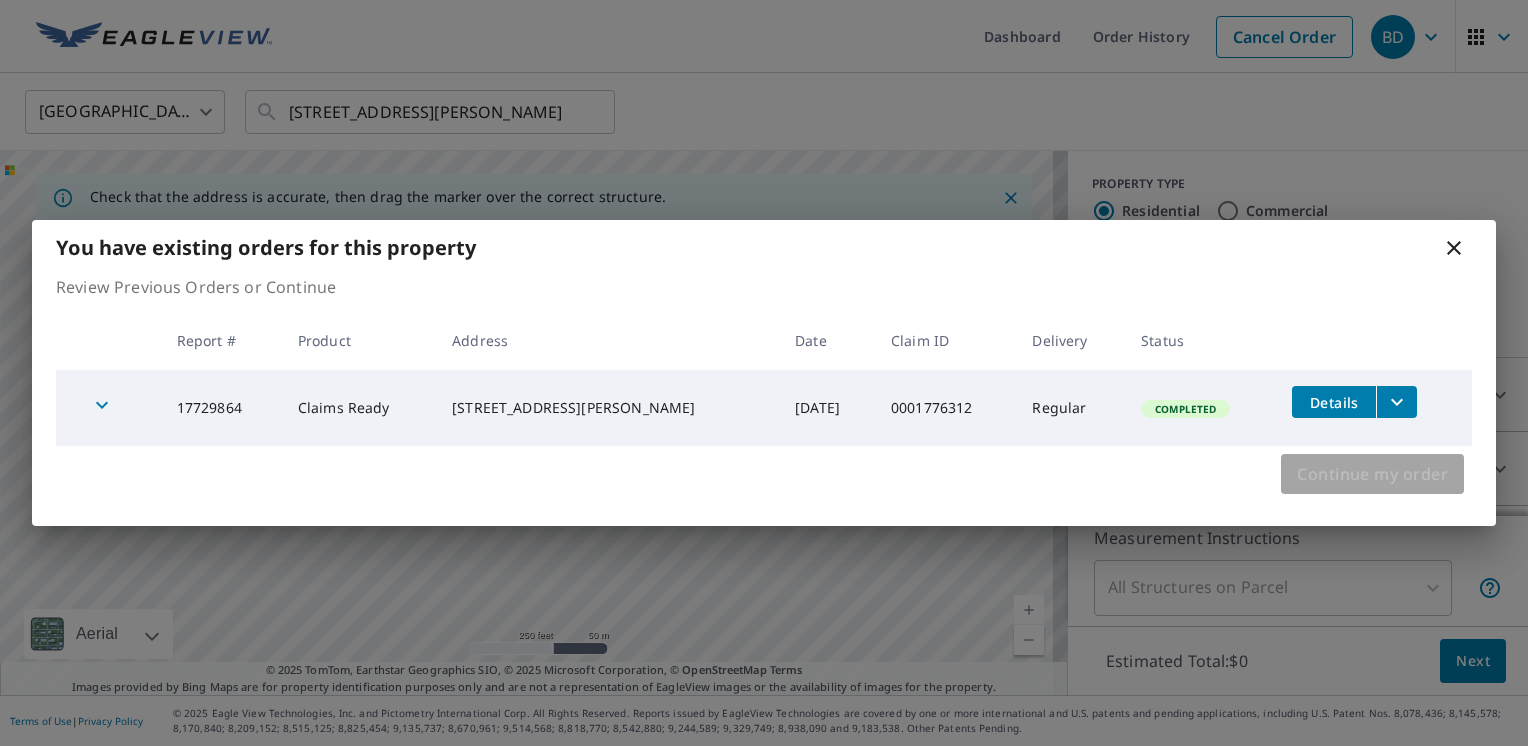 click on "Continue my order" at bounding box center (1372, 474) 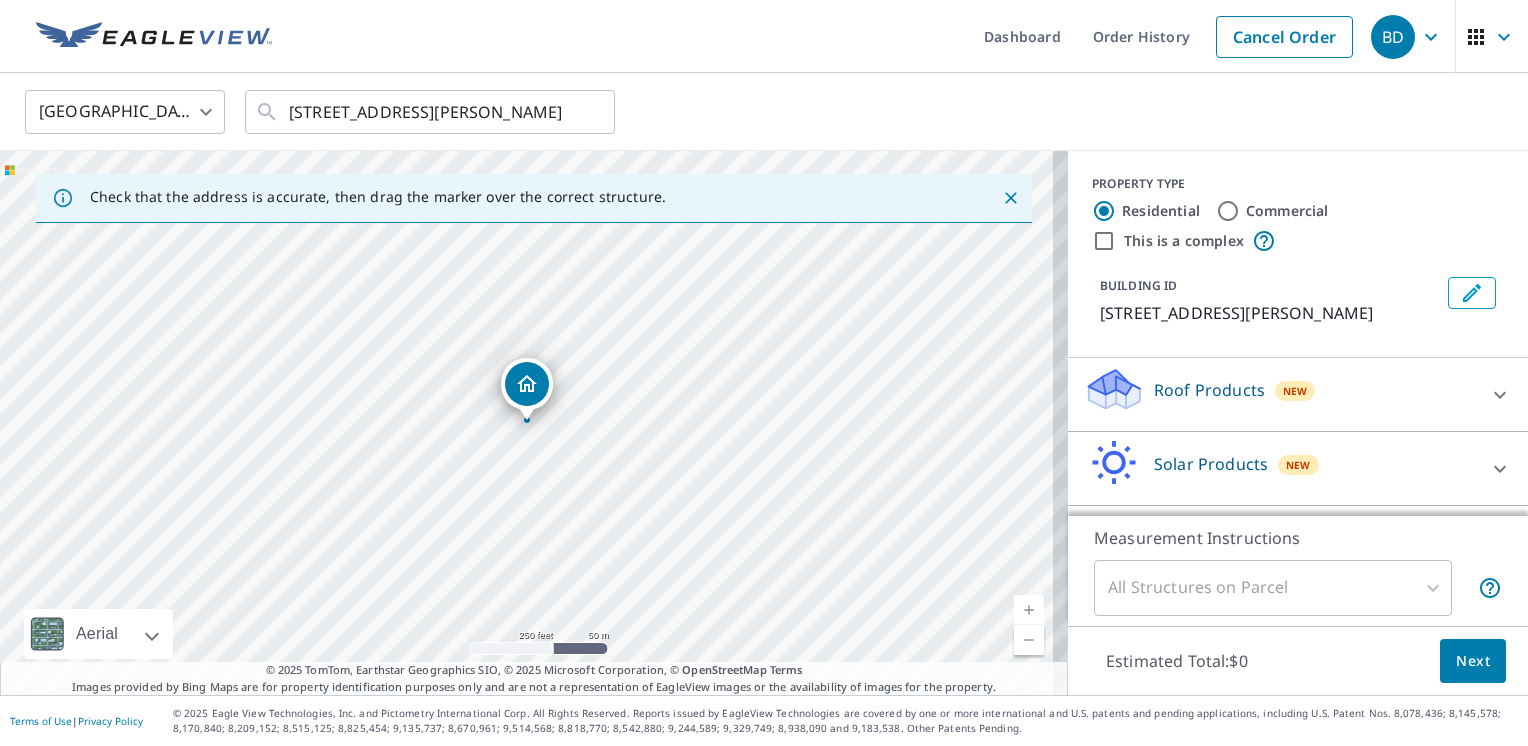 click 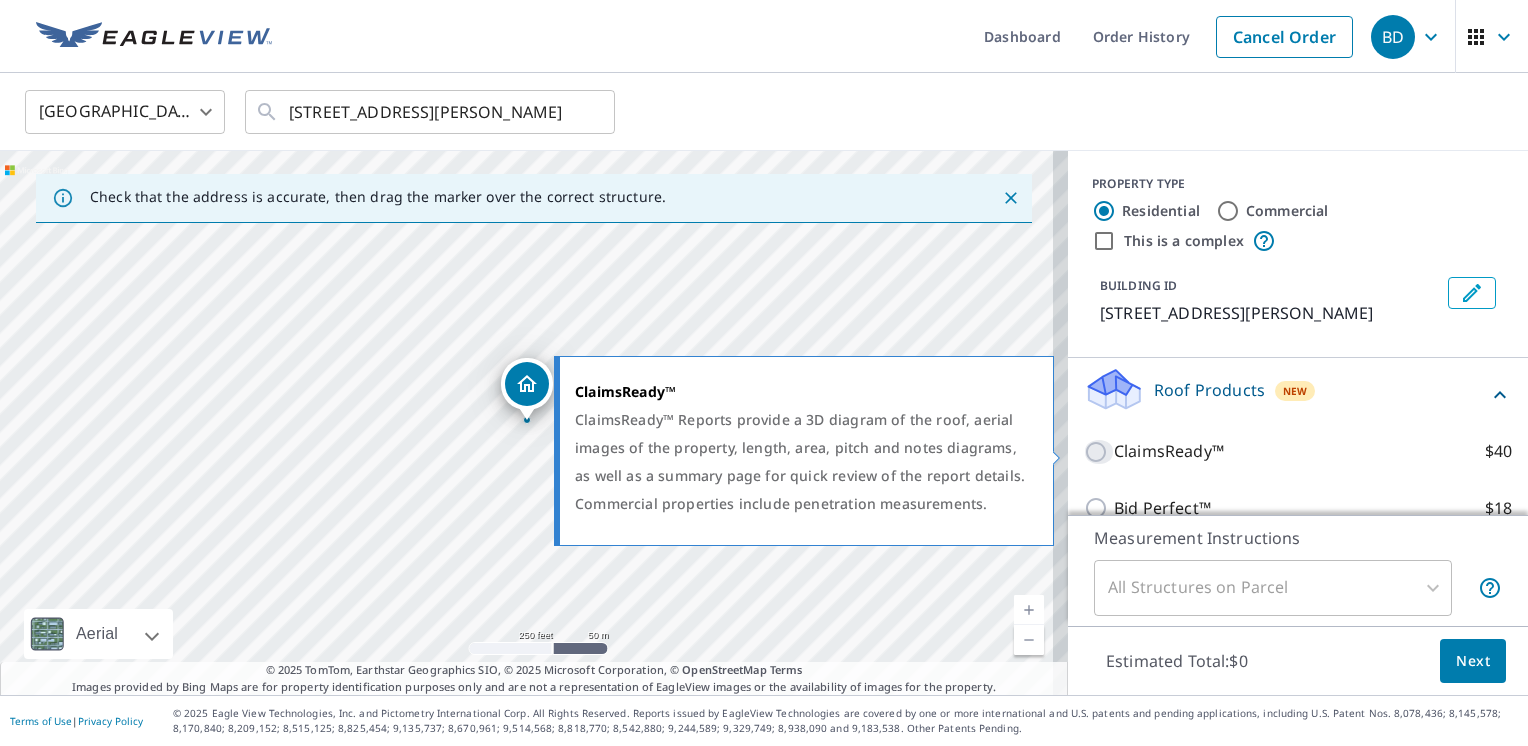click on "ClaimsReady™ $40" at bounding box center (1099, 452) 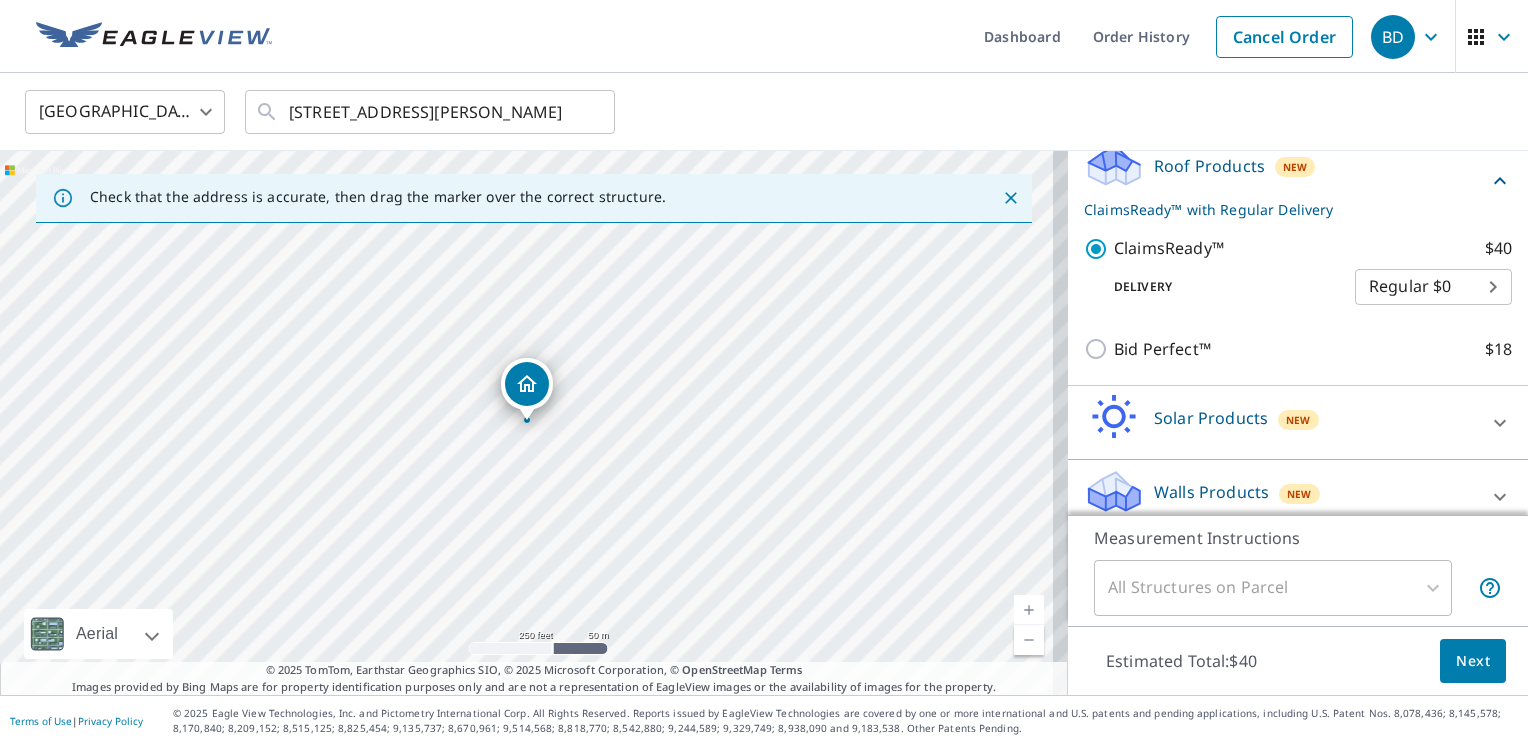scroll, scrollTop: 241, scrollLeft: 0, axis: vertical 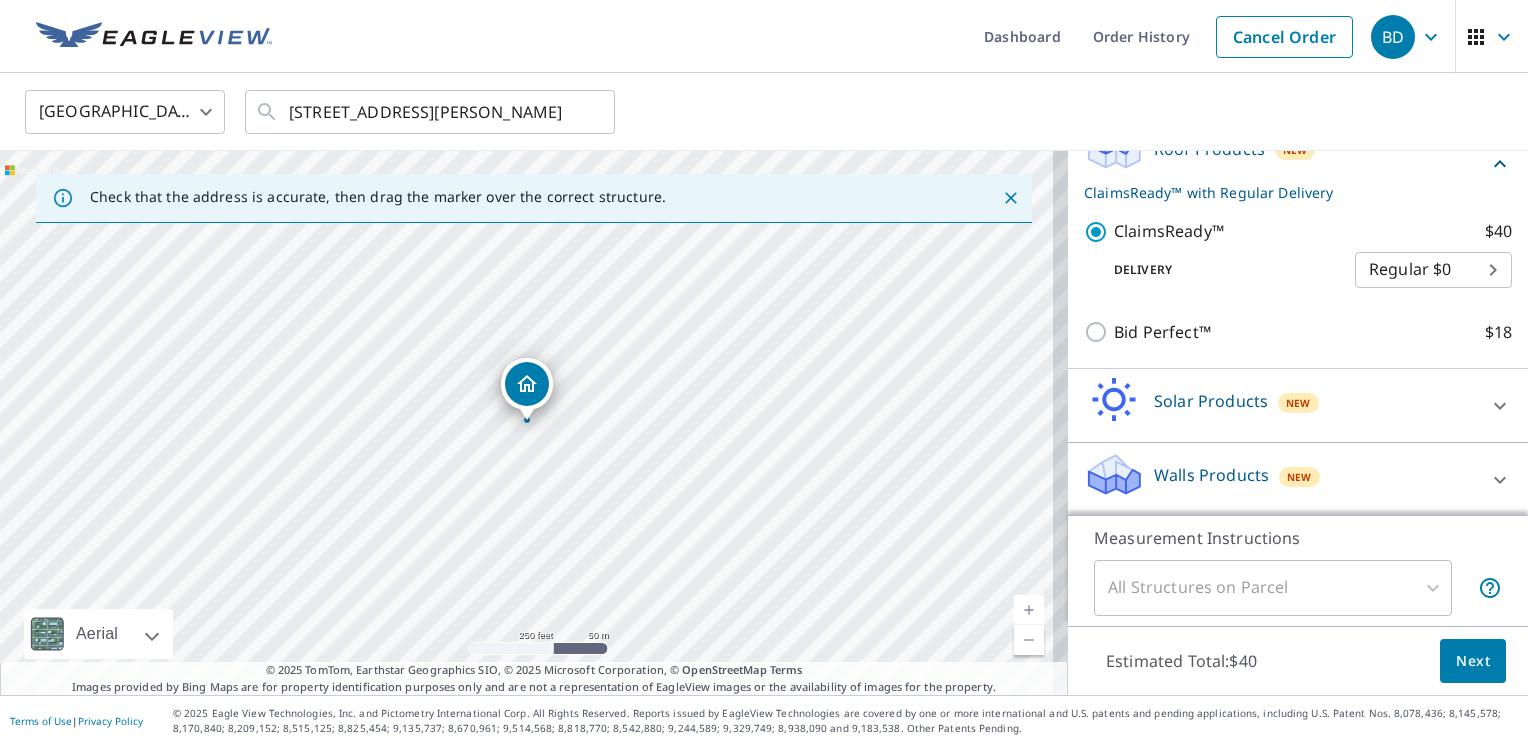 click 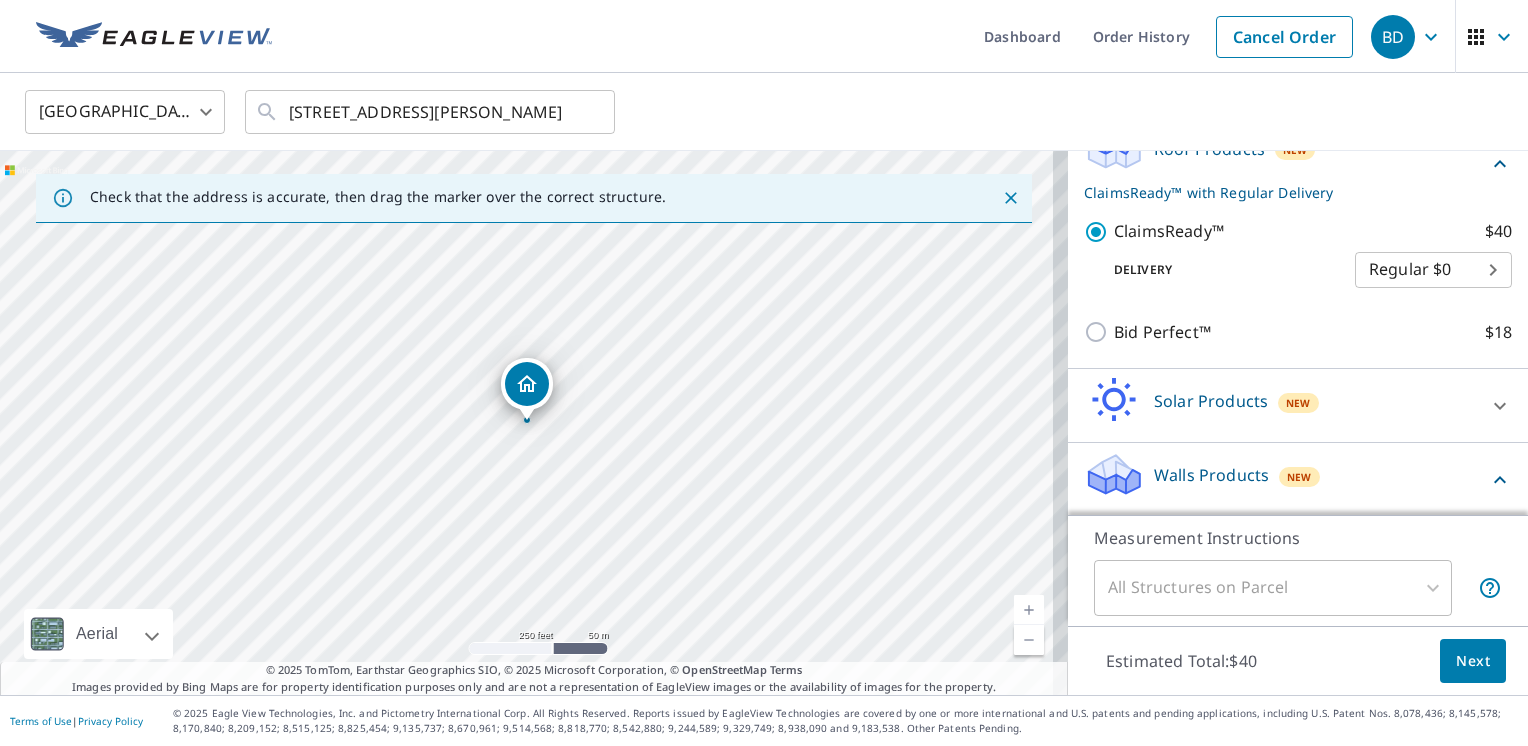 scroll, scrollTop: 297, scrollLeft: 0, axis: vertical 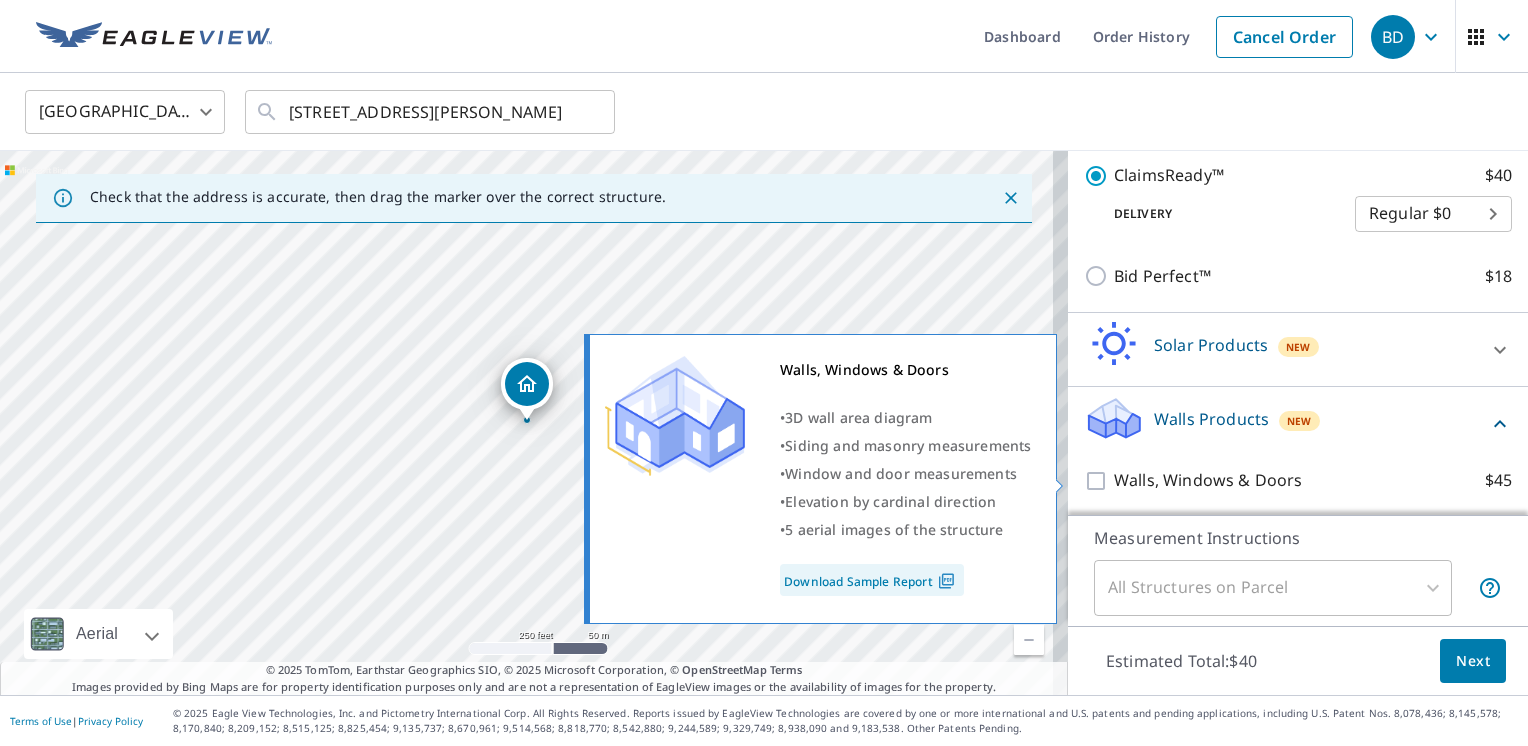 click on "Walls, Windows & Doors $45" at bounding box center (1099, 481) 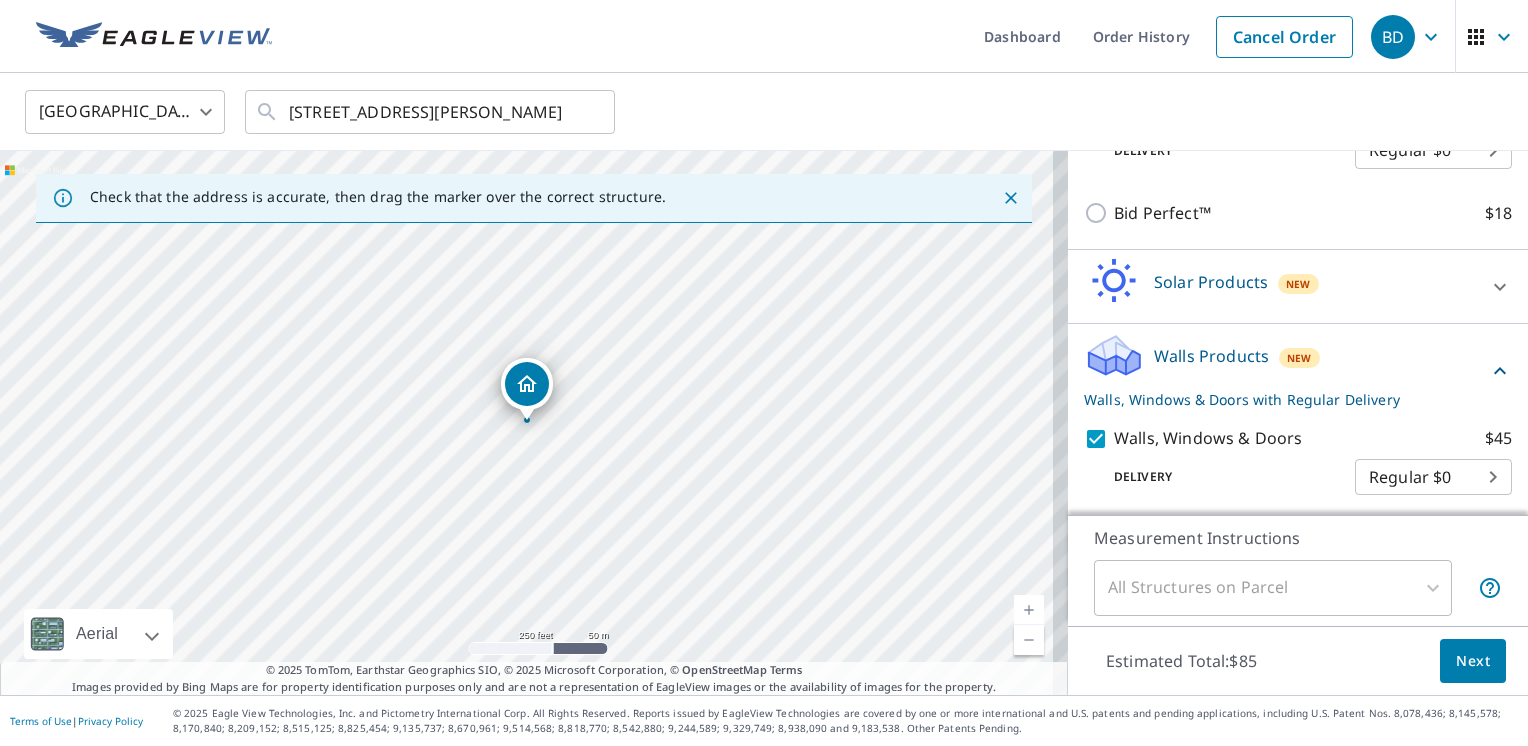 scroll, scrollTop: 363, scrollLeft: 0, axis: vertical 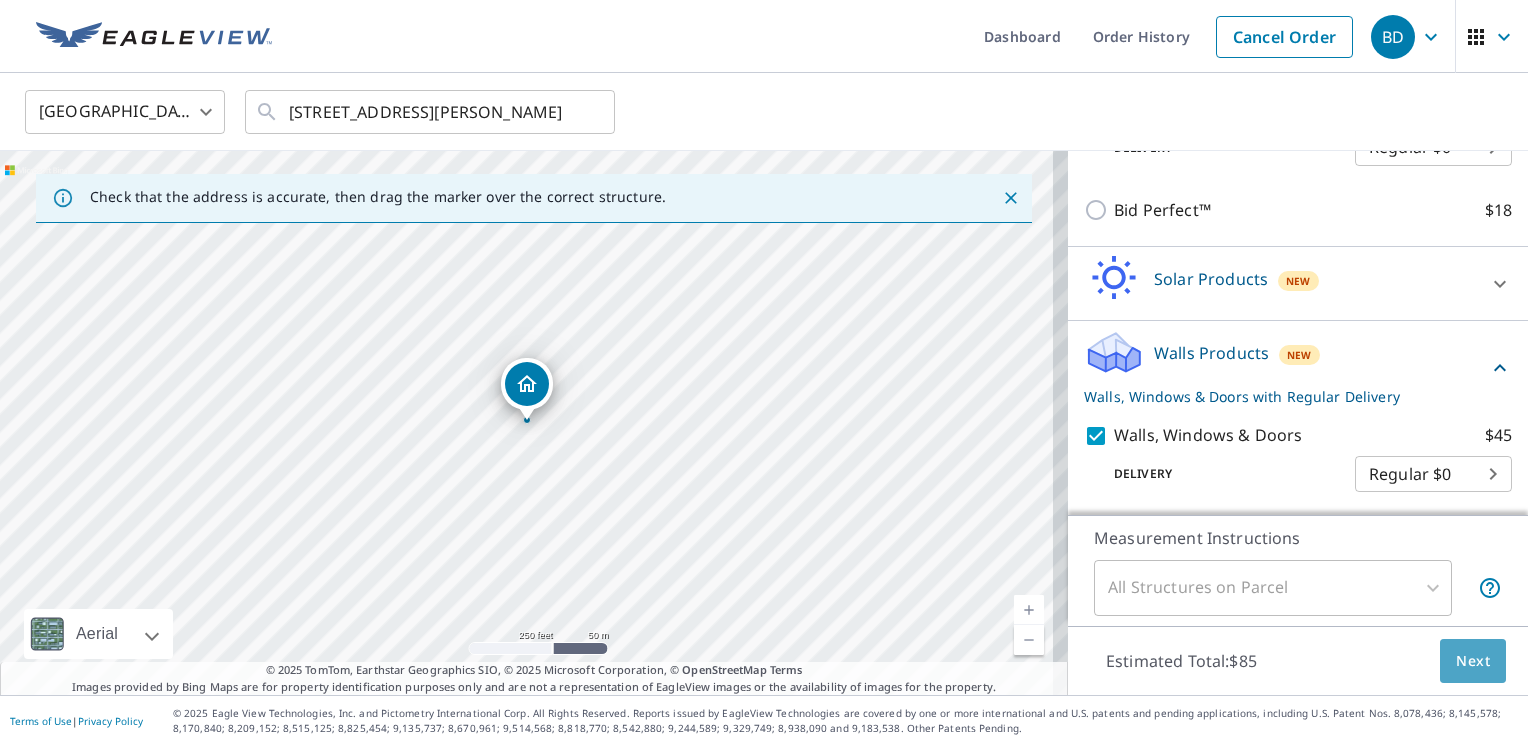 click on "Next" at bounding box center [1473, 661] 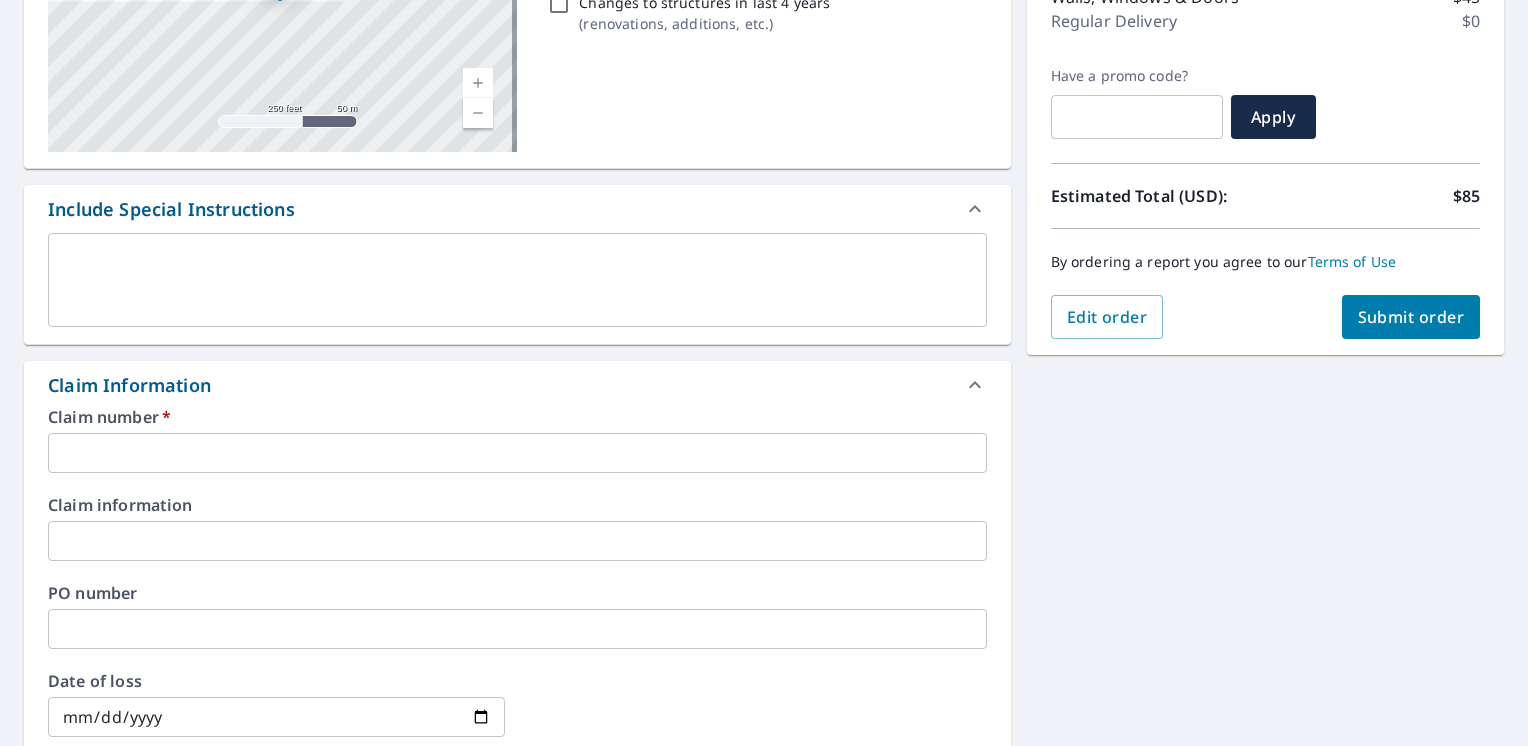 scroll, scrollTop: 476, scrollLeft: 0, axis: vertical 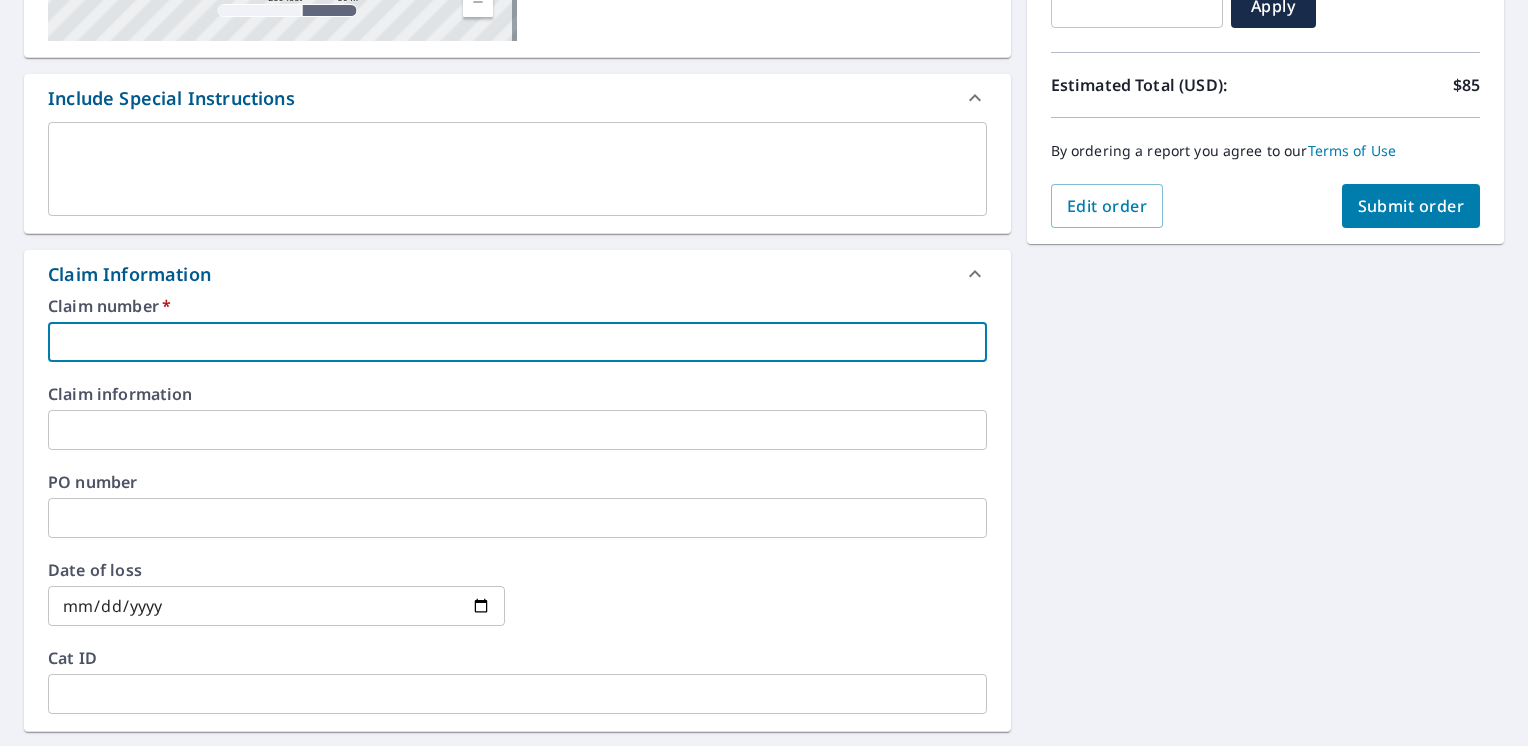 click at bounding box center (517, 342) 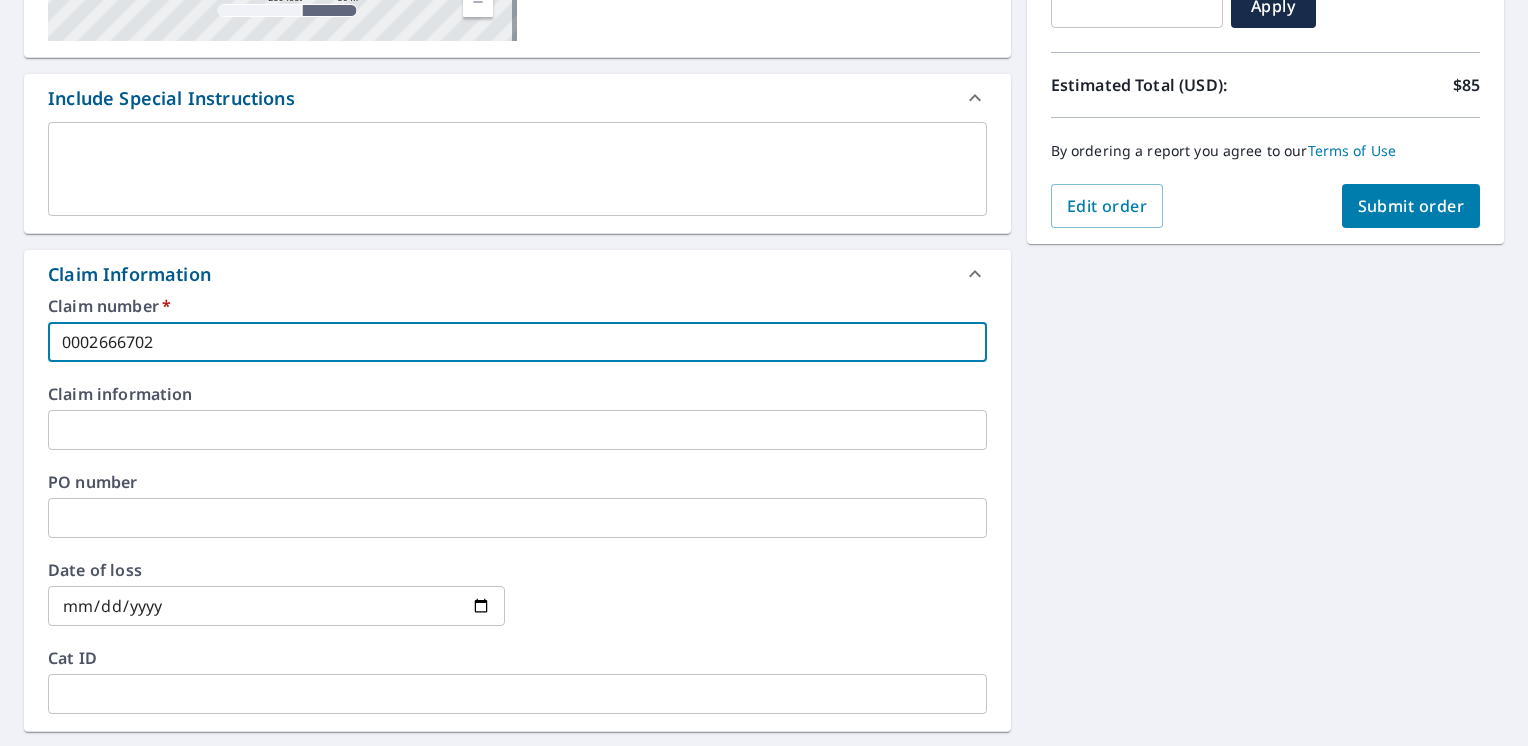 type on "0002666702" 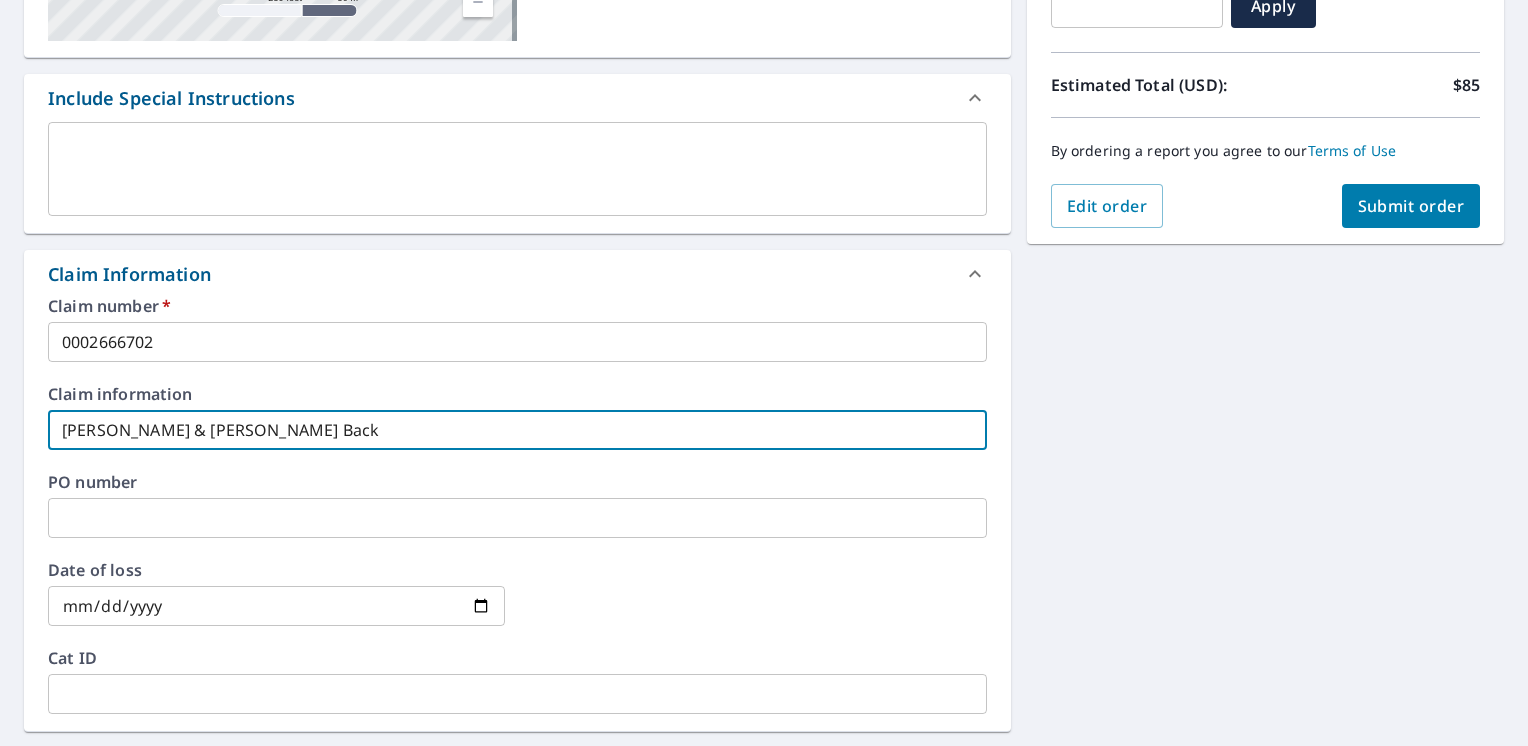 type on "Daryl & Rebecca Back" 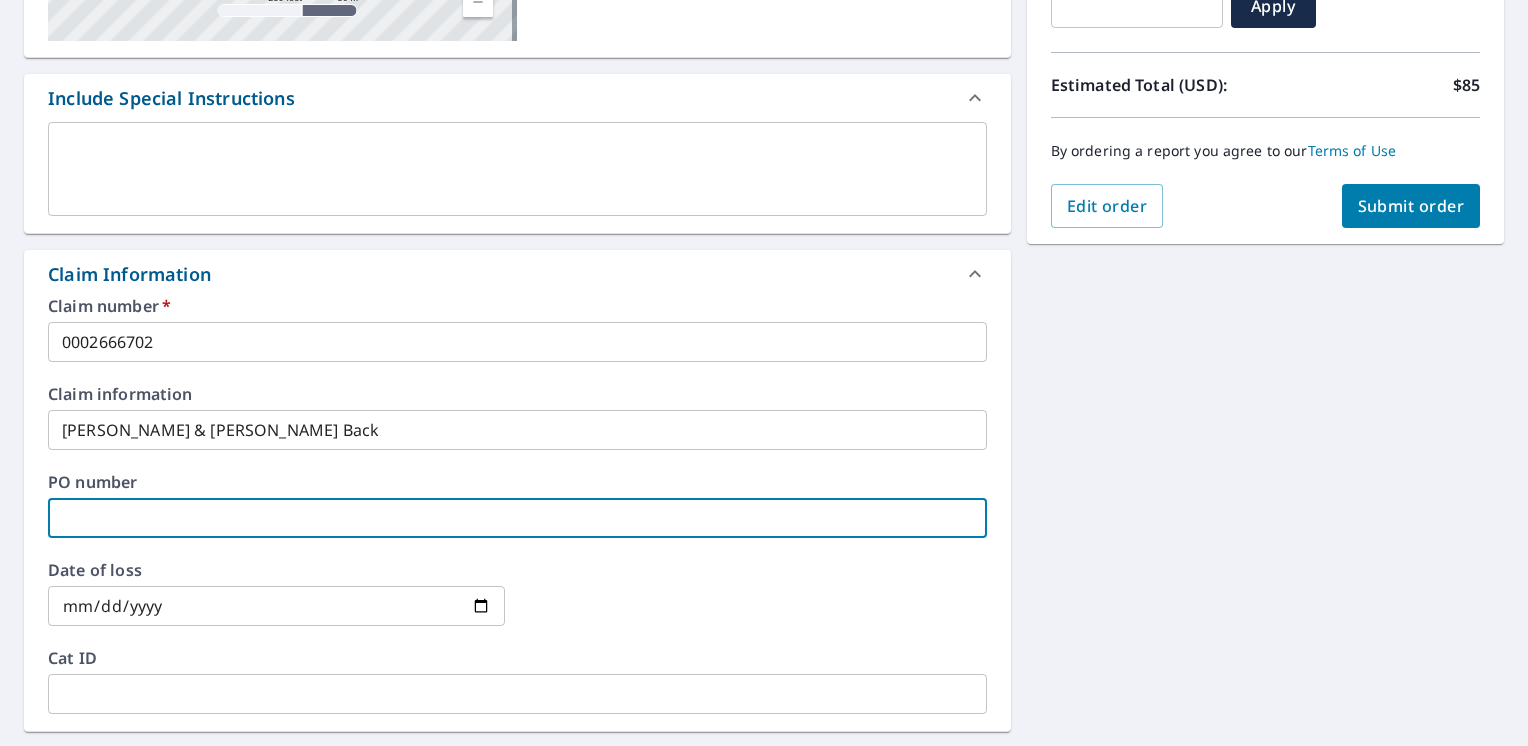 click at bounding box center (276, 606) 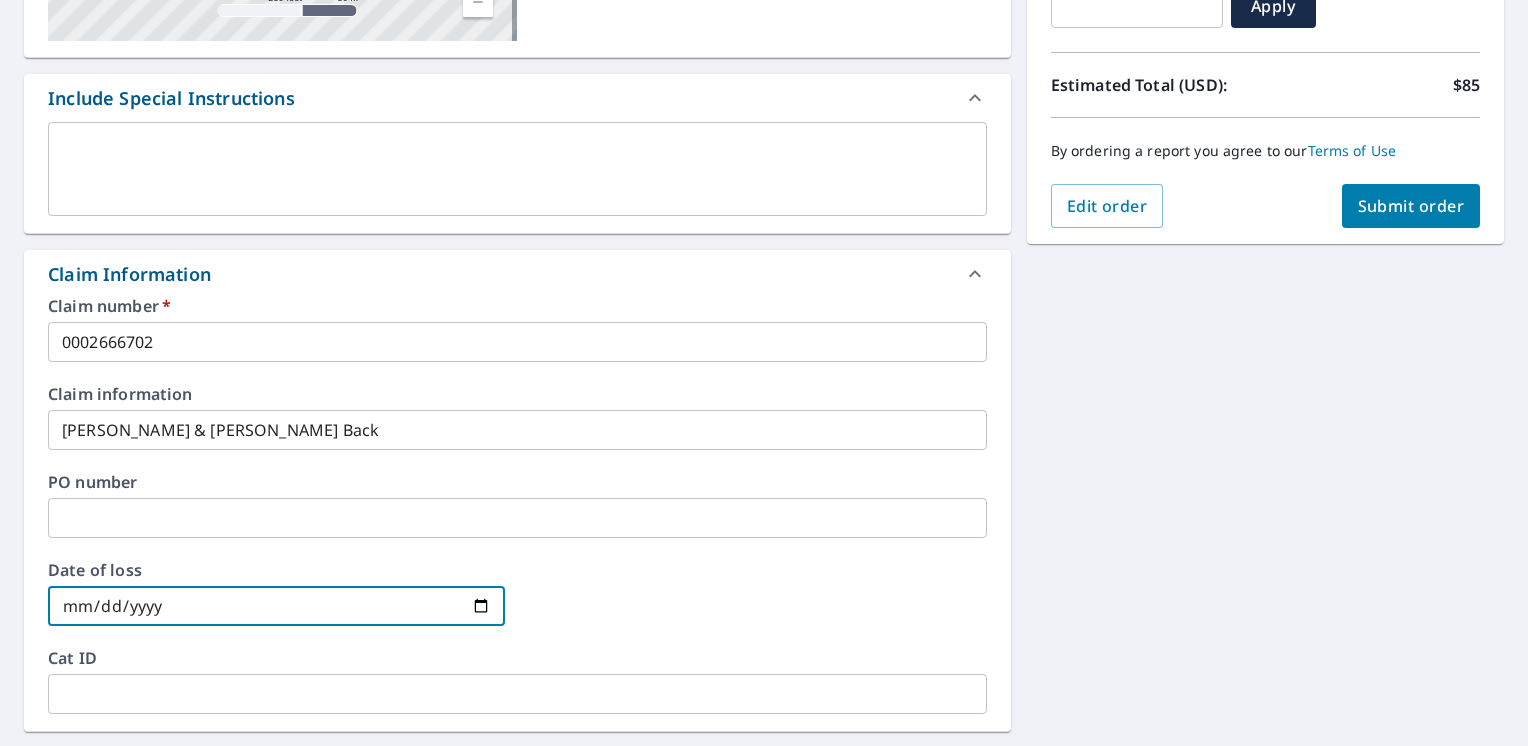 type on "2025-06-27" 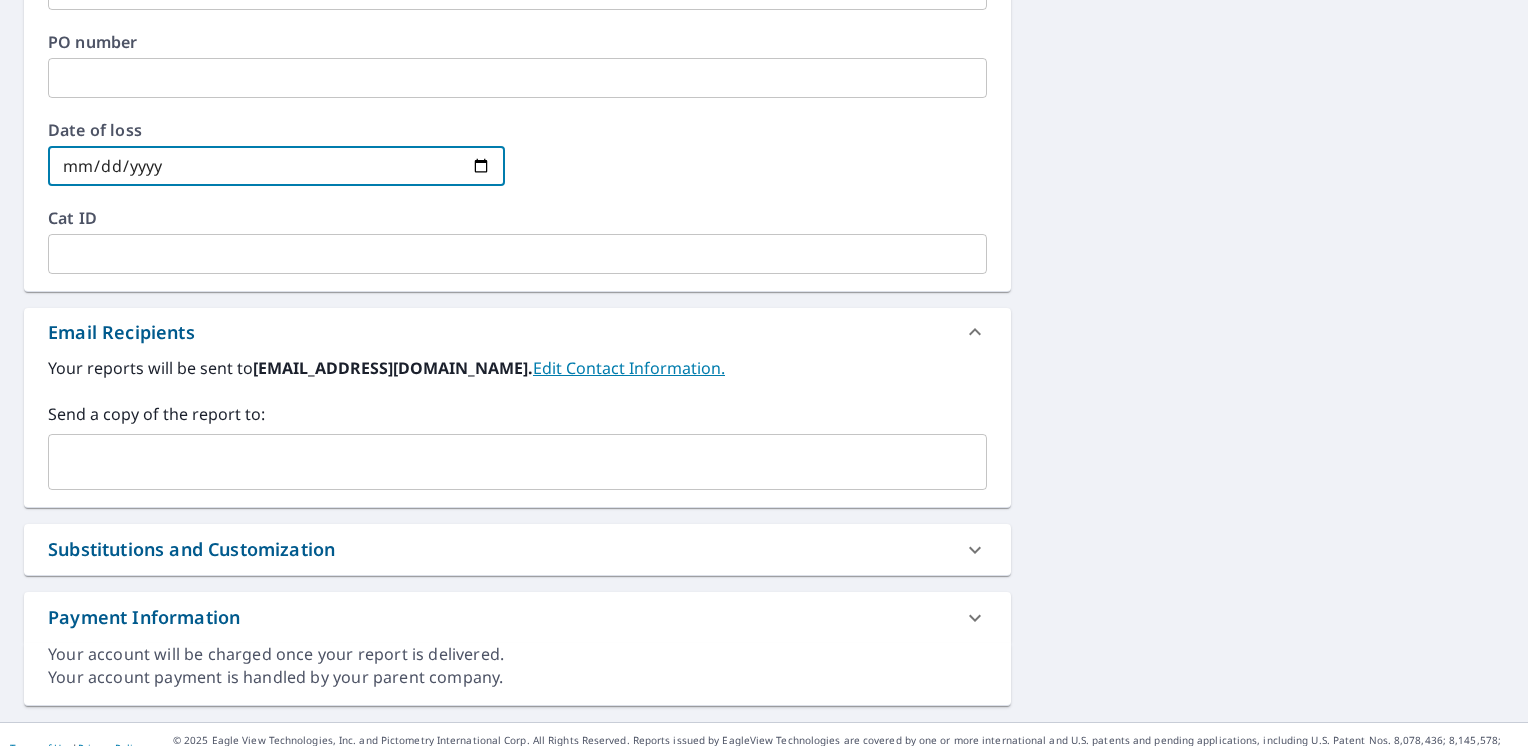 scroll, scrollTop: 940, scrollLeft: 0, axis: vertical 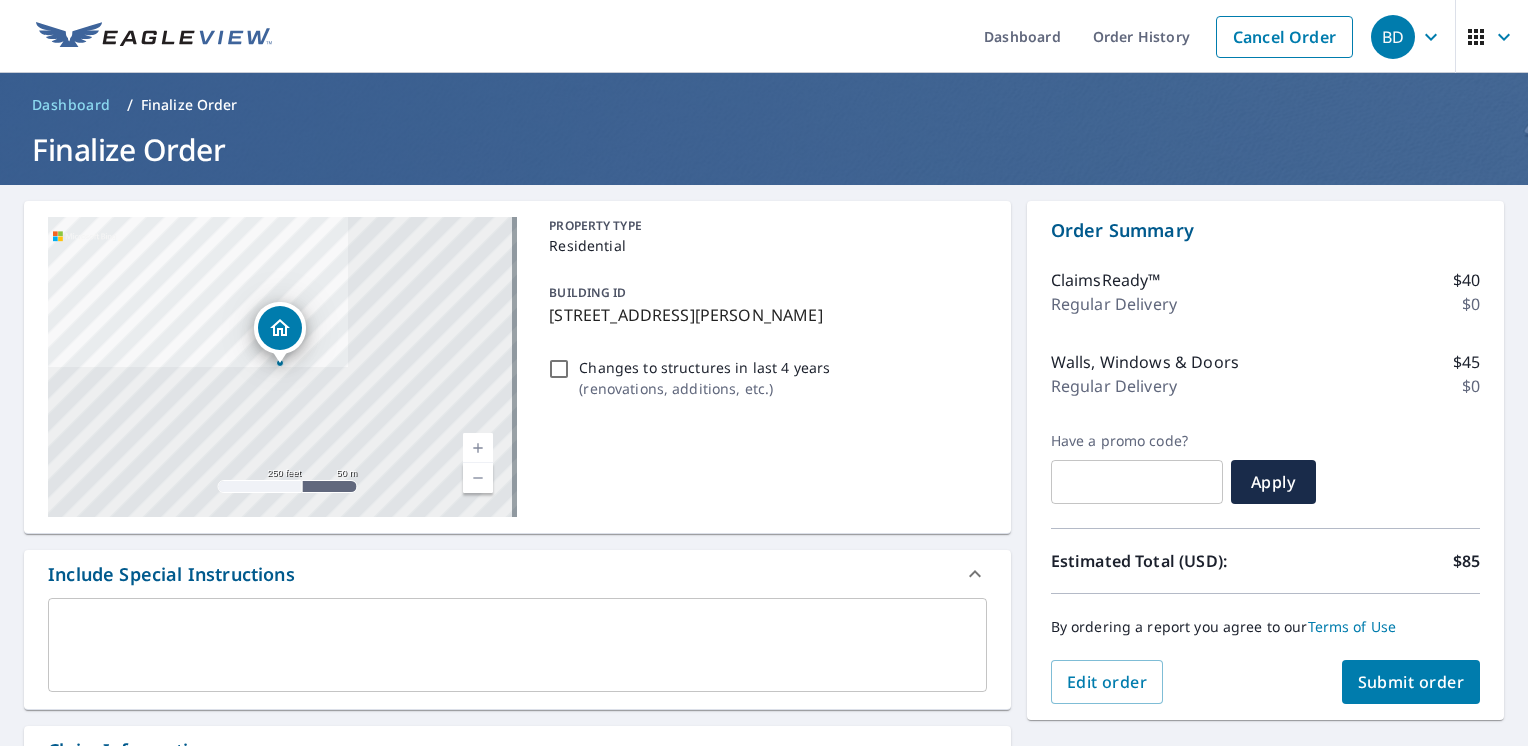 click on "Submit order" at bounding box center [1411, 682] 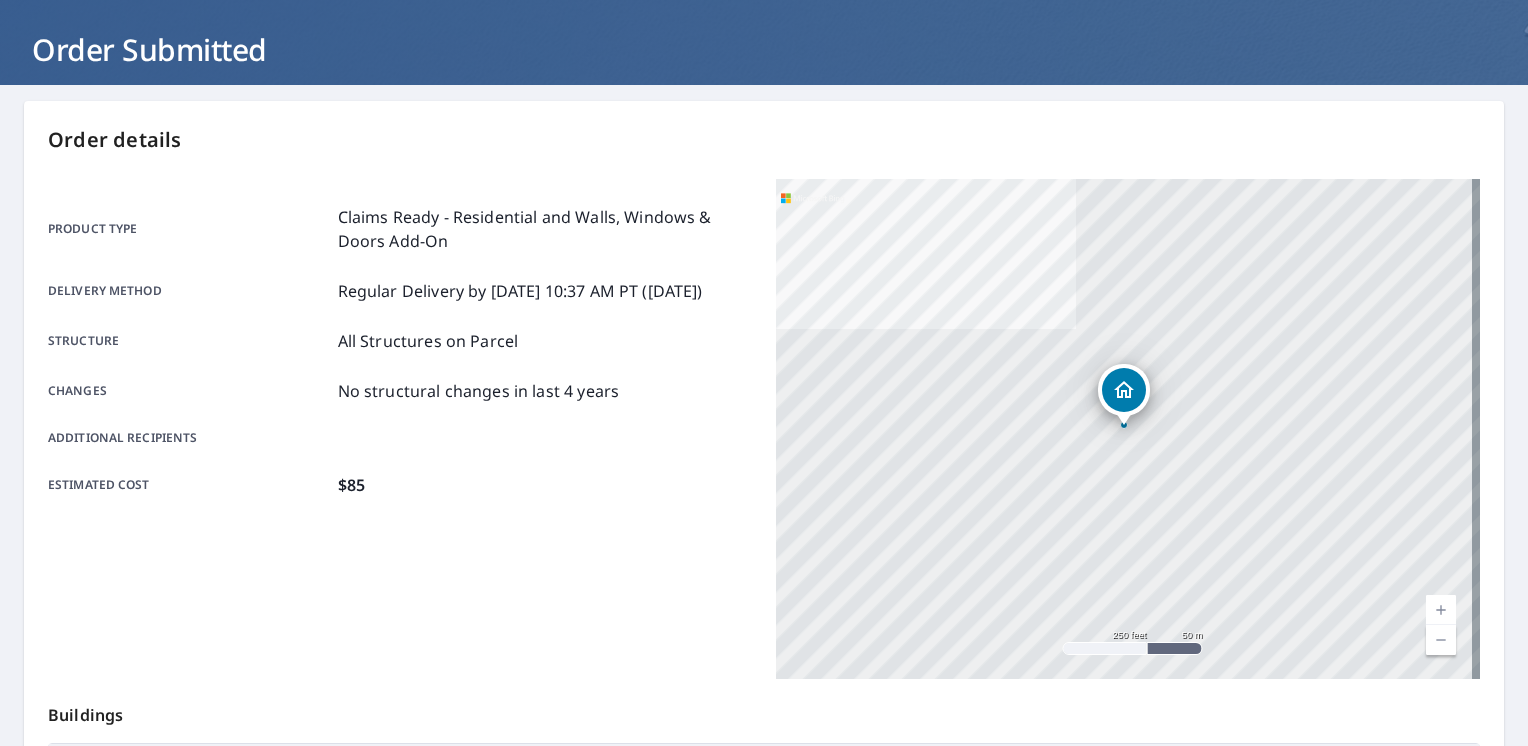 scroll, scrollTop: 0, scrollLeft: 0, axis: both 